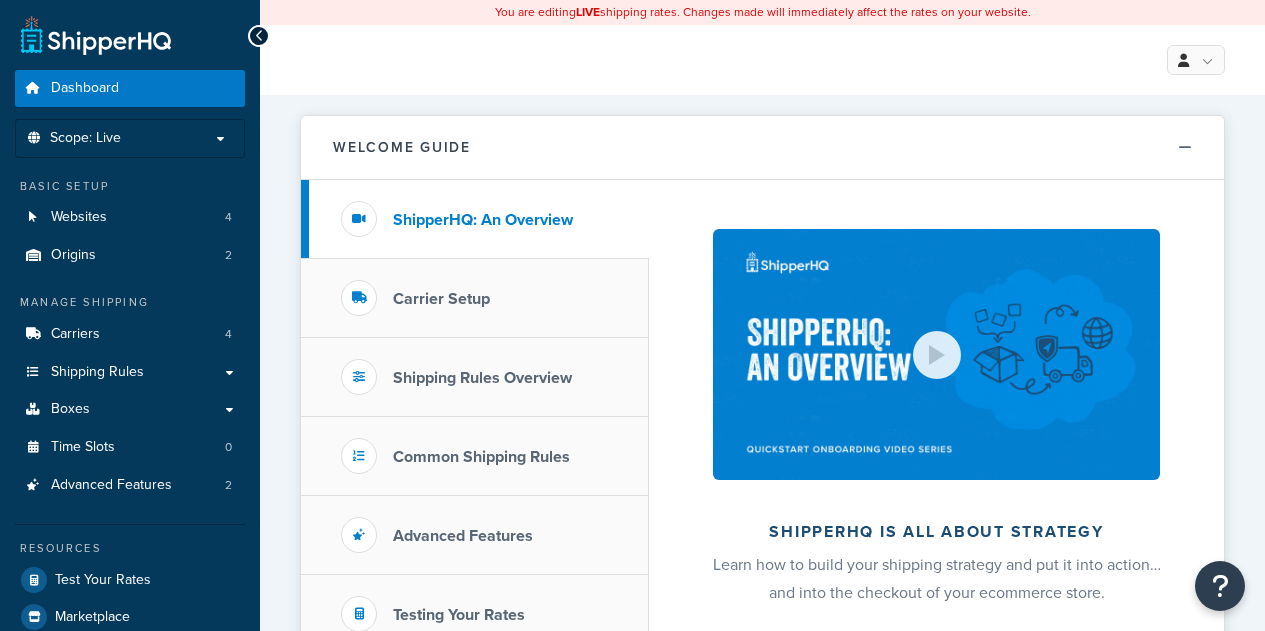 scroll, scrollTop: 0, scrollLeft: 0, axis: both 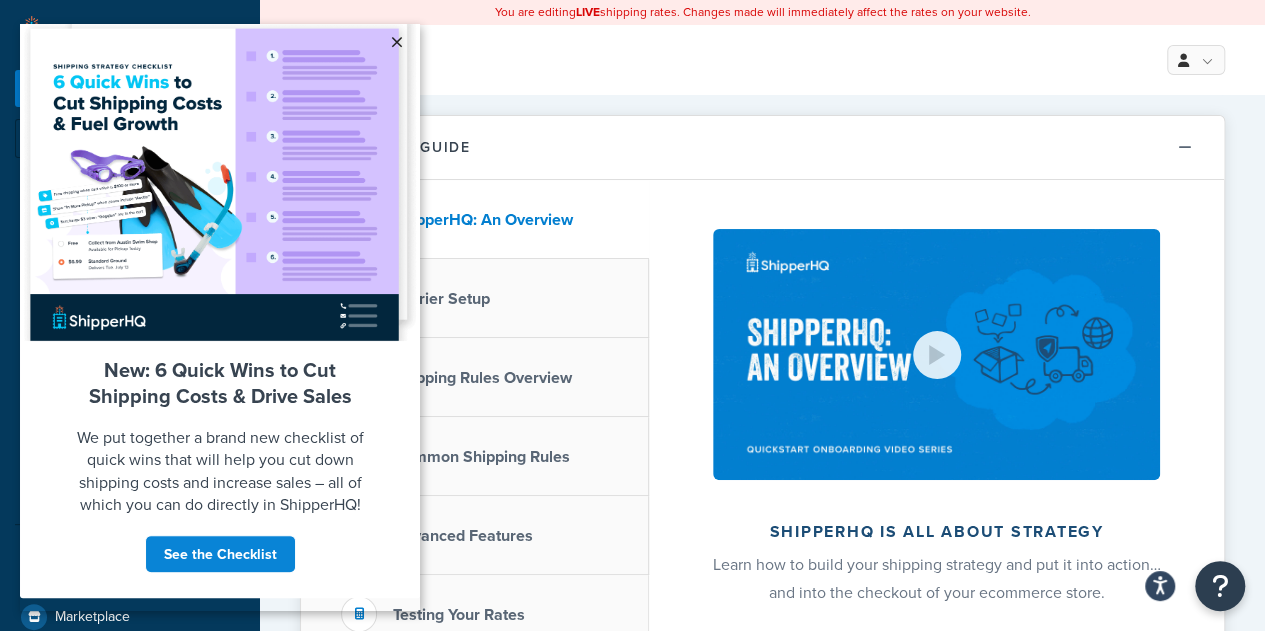 click on "×" at bounding box center (396, 42) 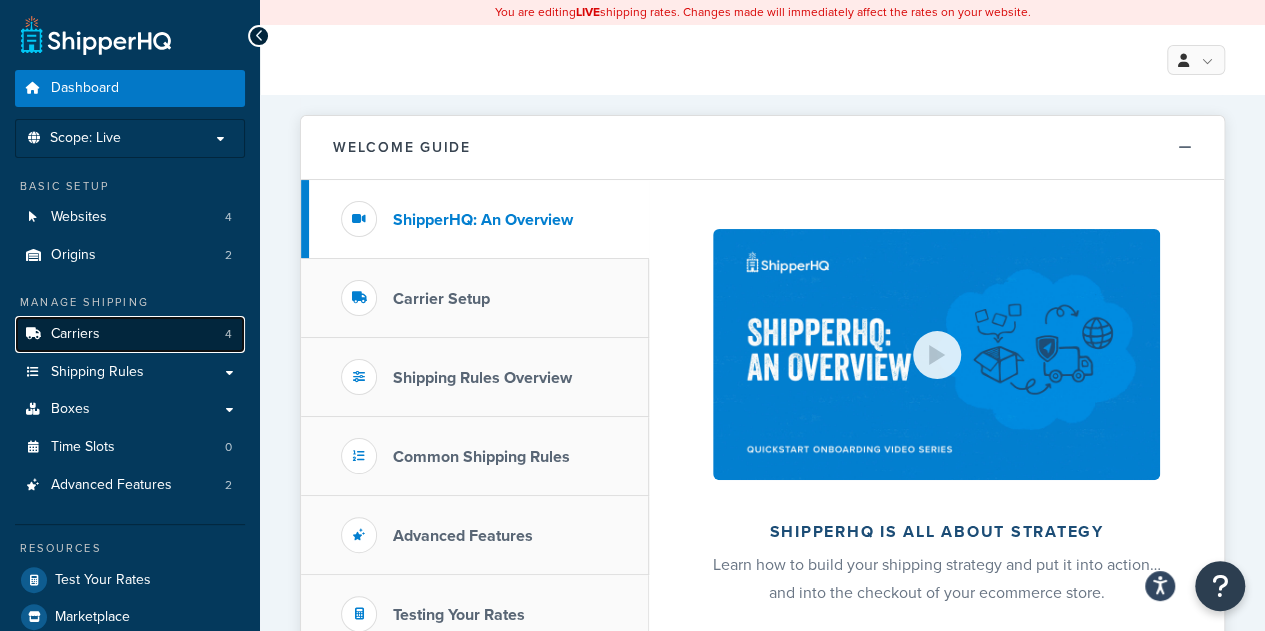 click on "Carriers" at bounding box center [75, 334] 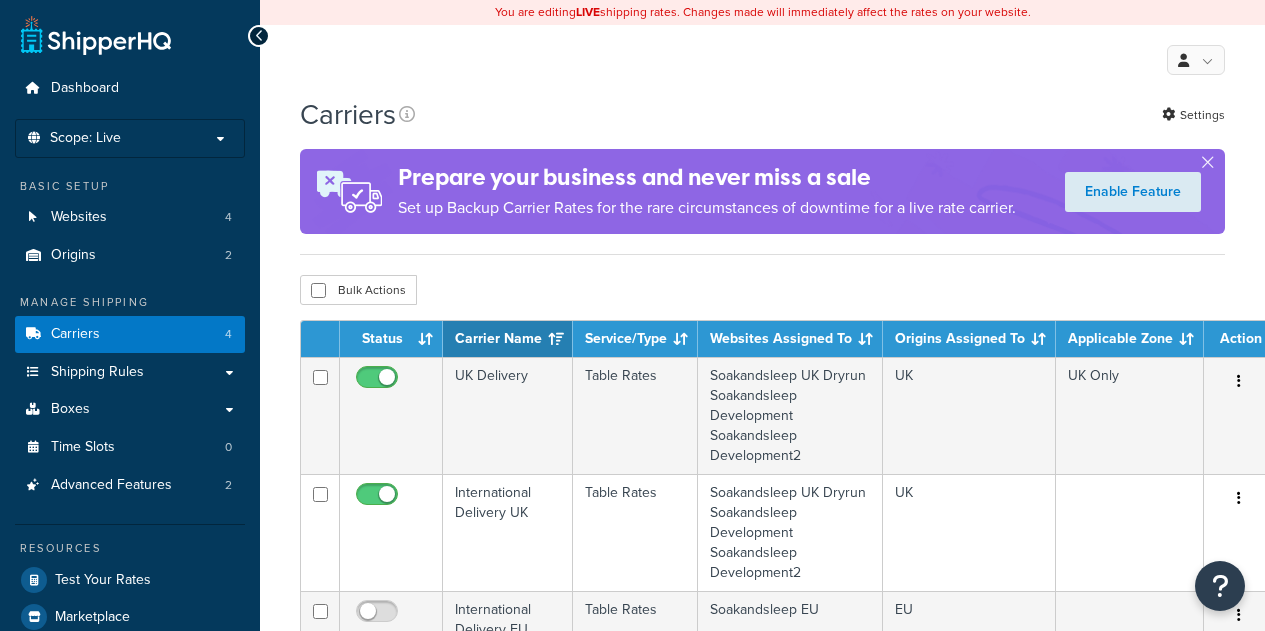 scroll, scrollTop: 0, scrollLeft: 0, axis: both 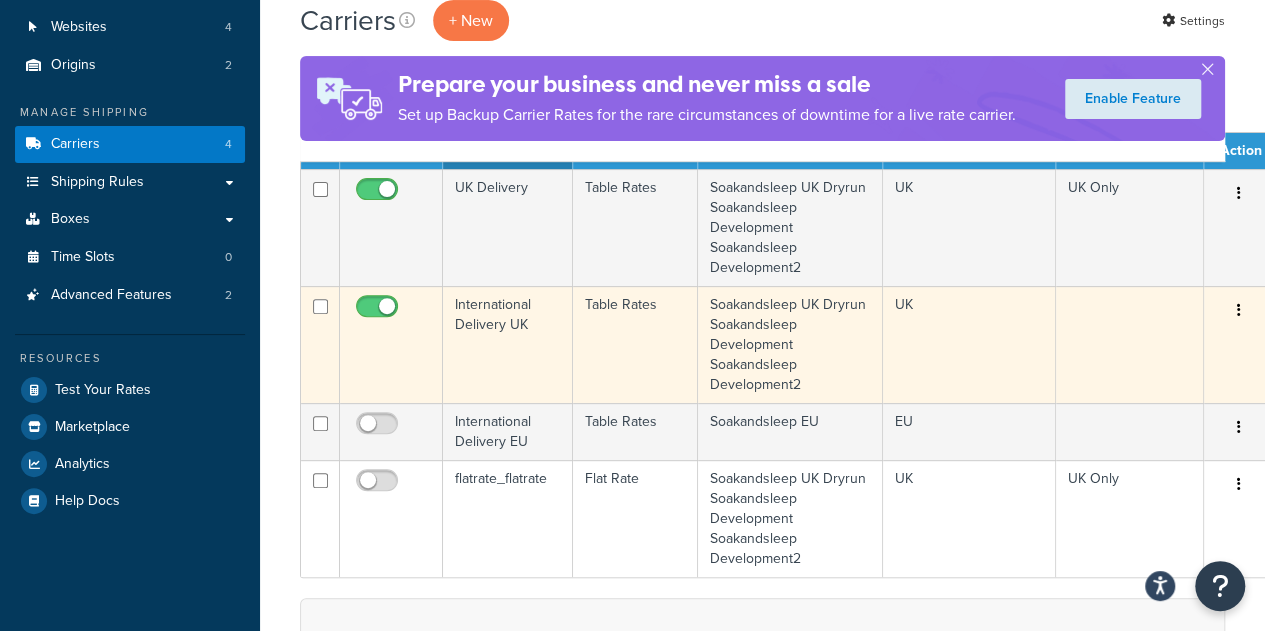 click on "International Delivery UK" at bounding box center (508, 344) 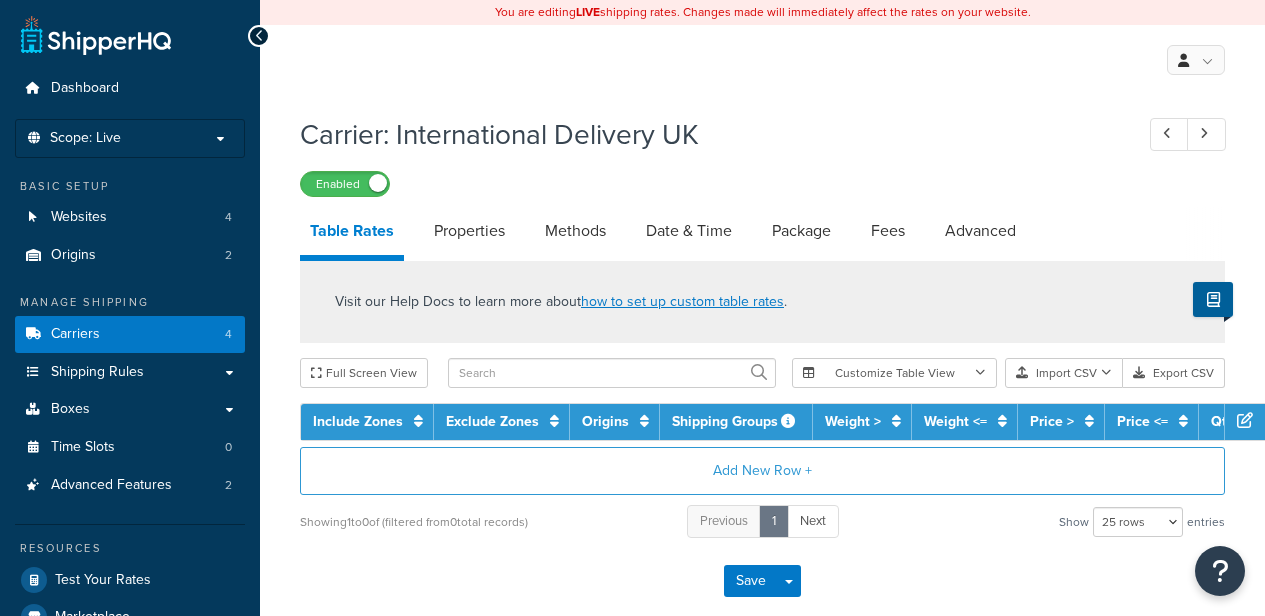 select on "25" 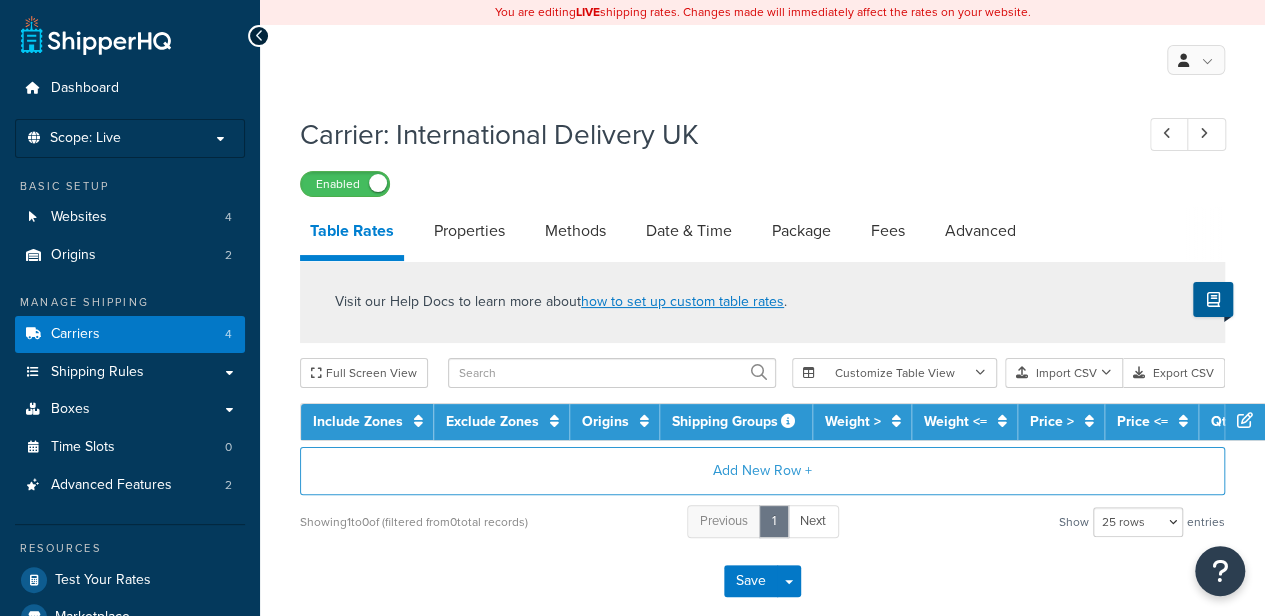 scroll, scrollTop: 0, scrollLeft: 0, axis: both 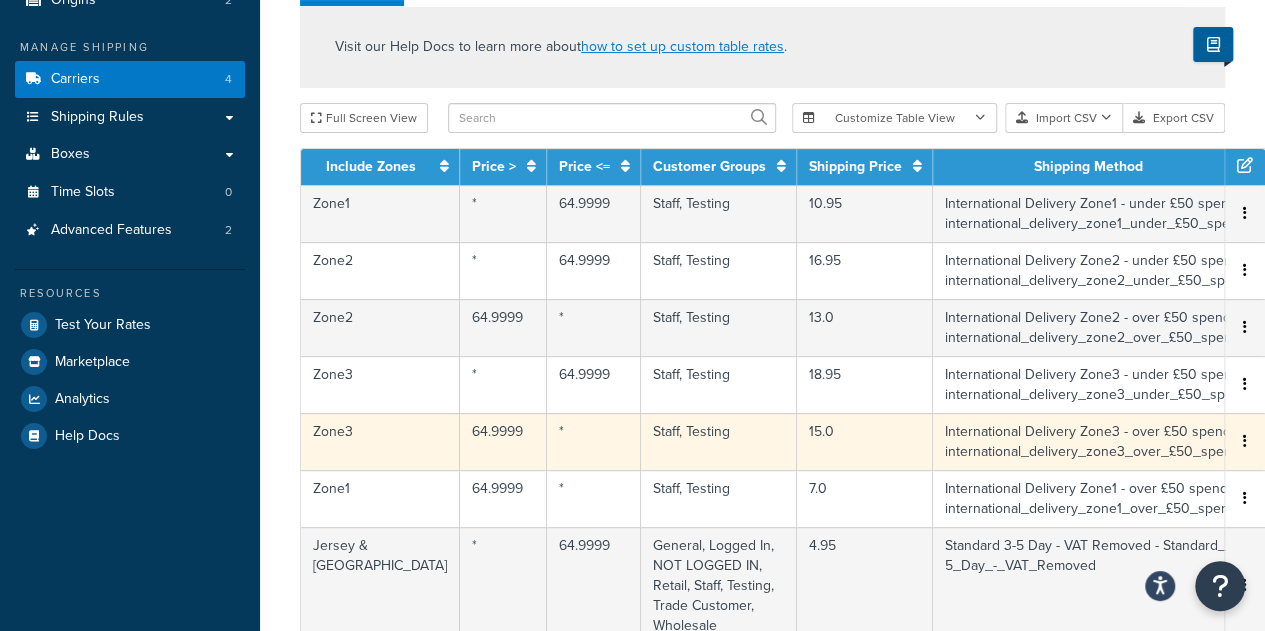 click on "Zone3" at bounding box center (380, 441) 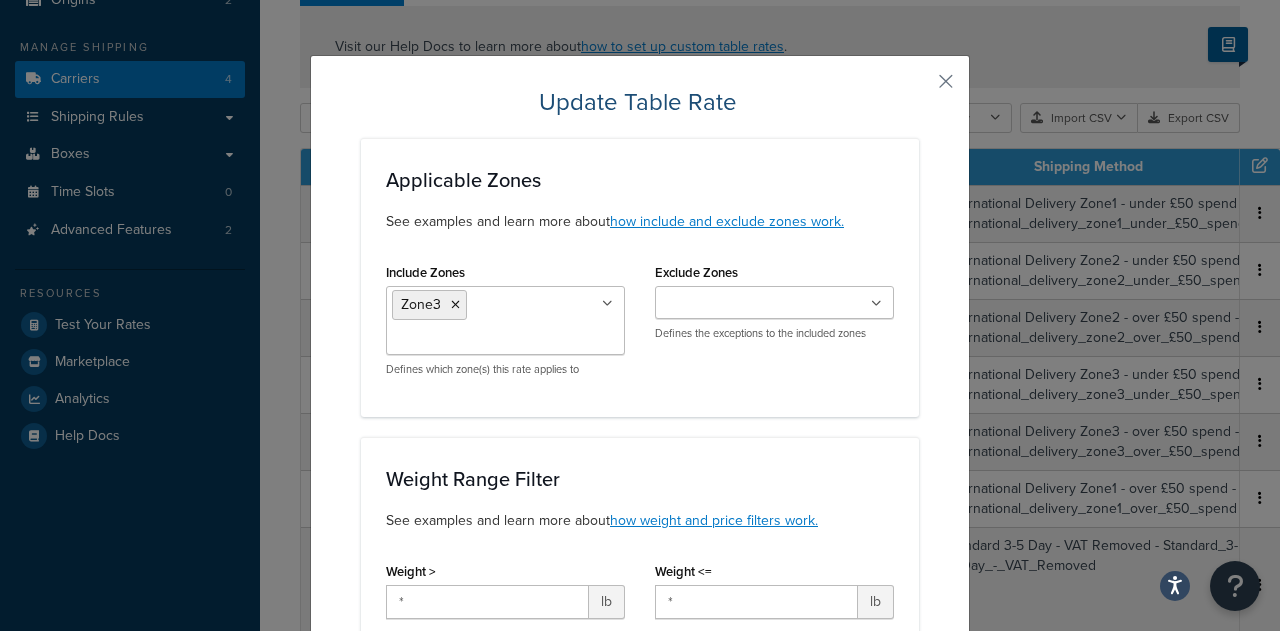 scroll, scrollTop: 0, scrollLeft: 0, axis: both 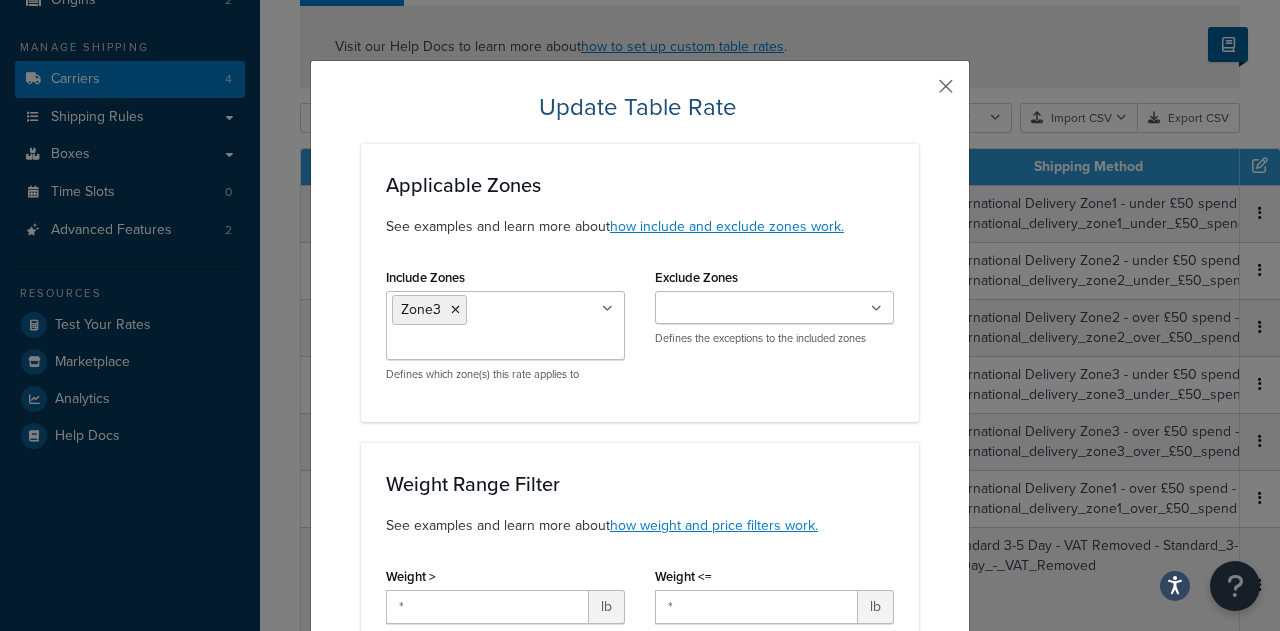 click at bounding box center (916, 93) 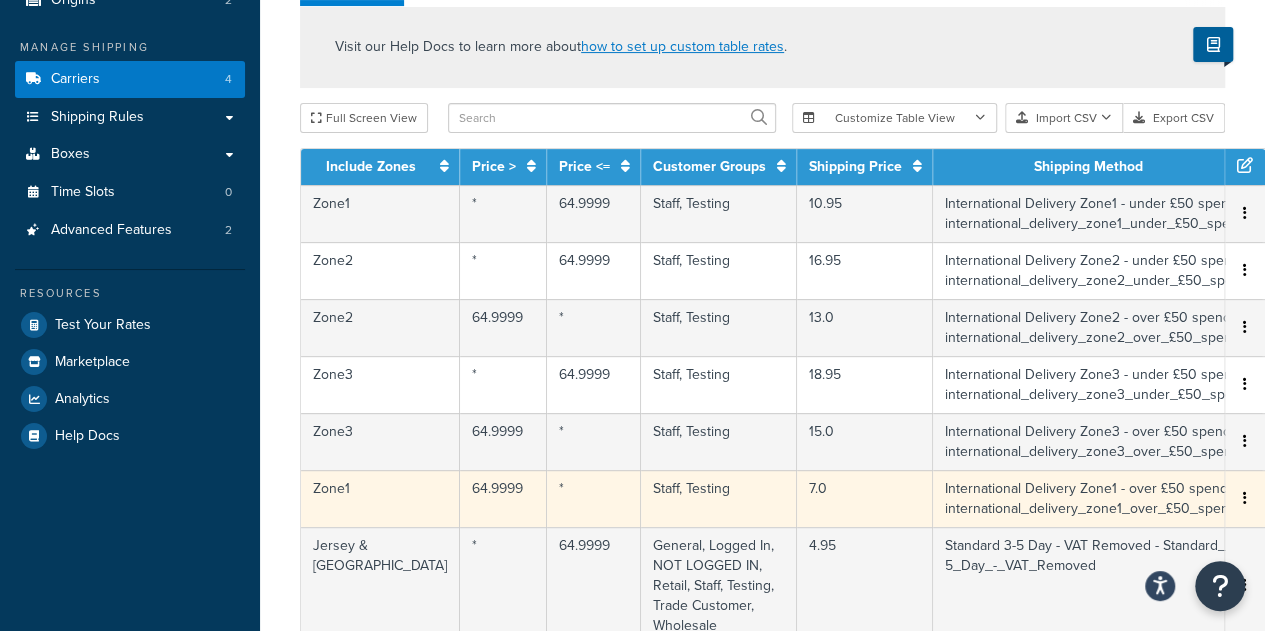 click on "Zone1" at bounding box center (380, 498) 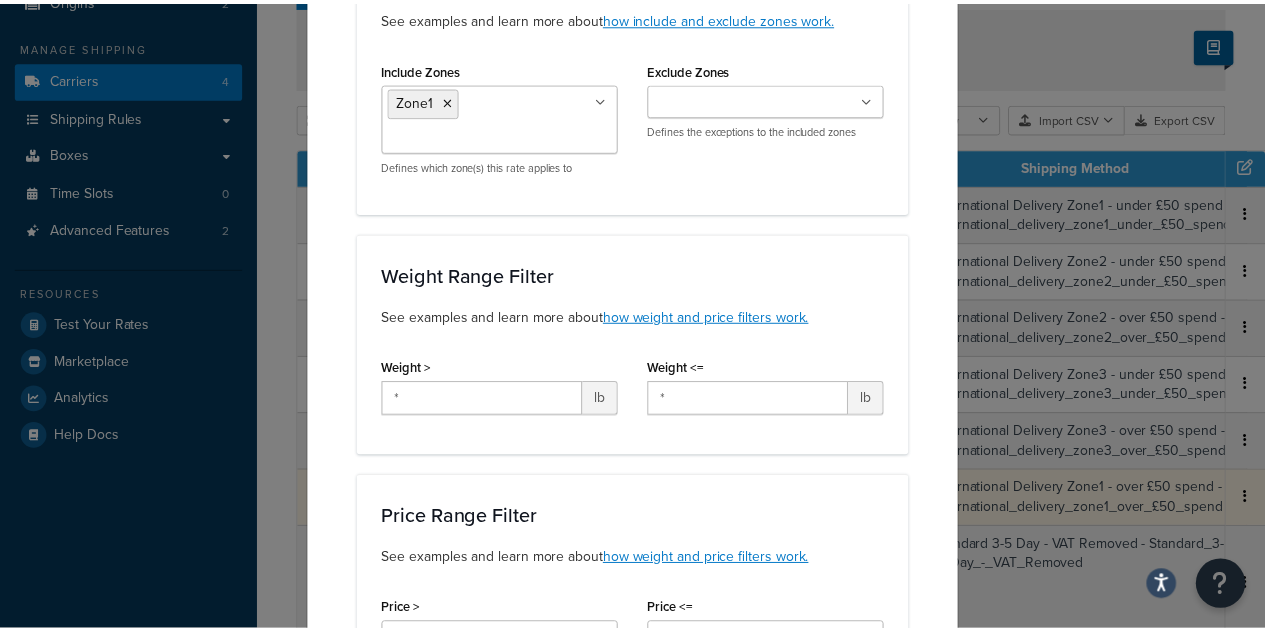 scroll, scrollTop: 0, scrollLeft: 0, axis: both 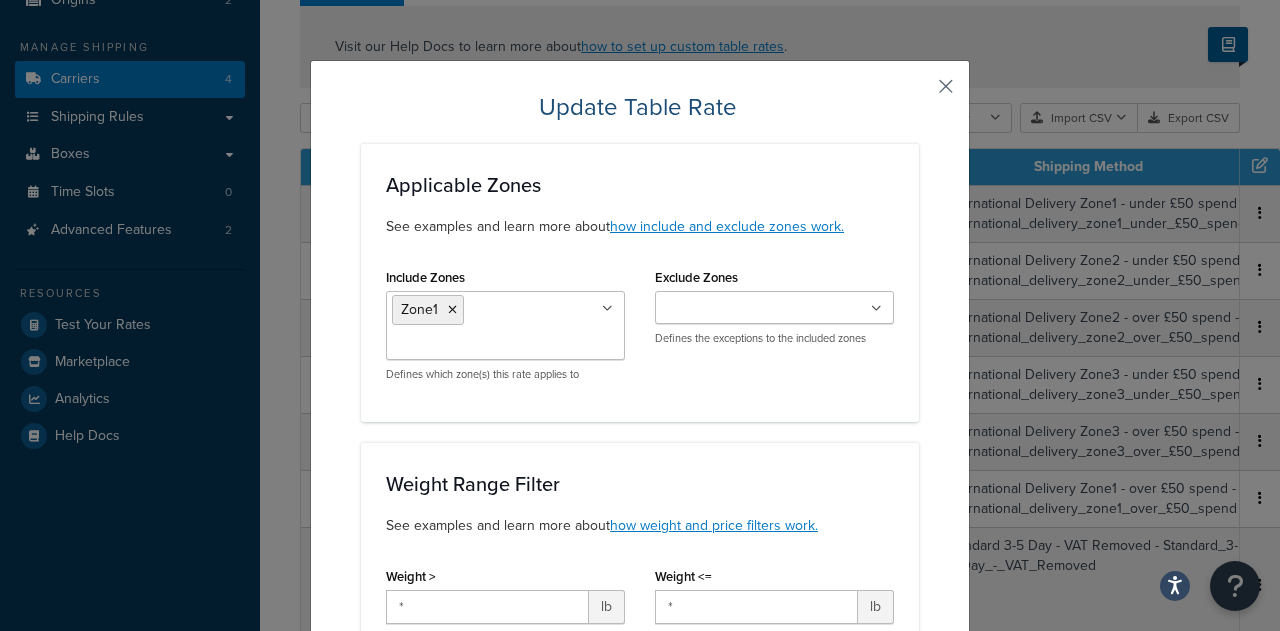 click at bounding box center [916, 93] 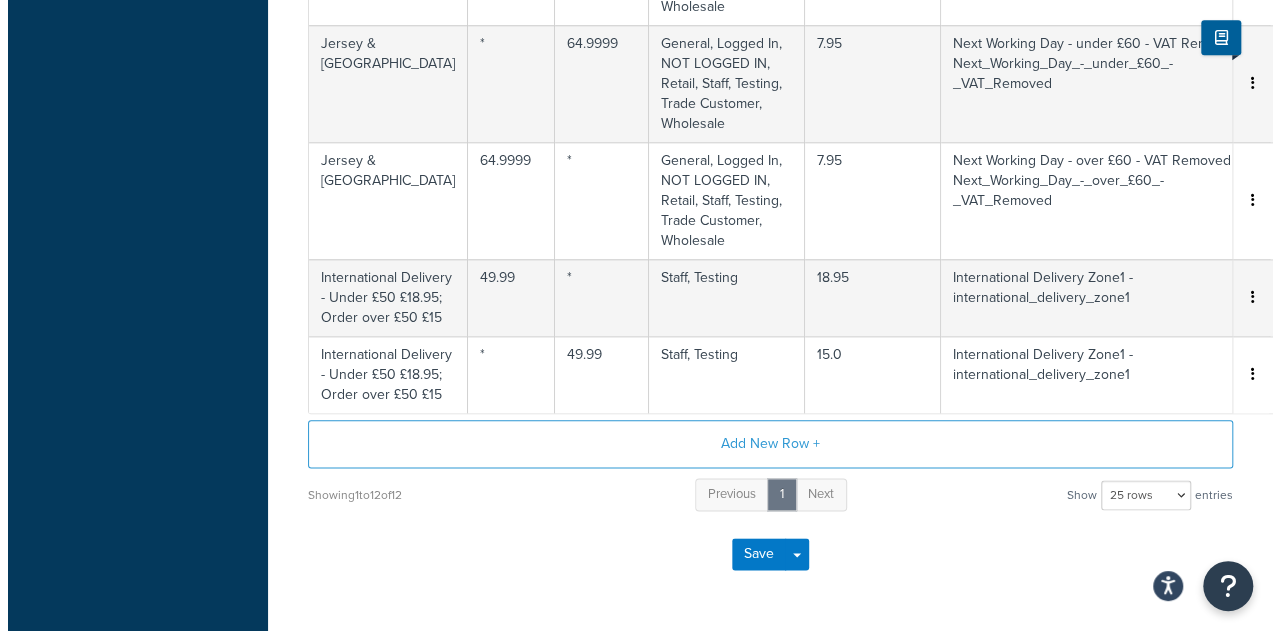 scroll, scrollTop: 993, scrollLeft: 0, axis: vertical 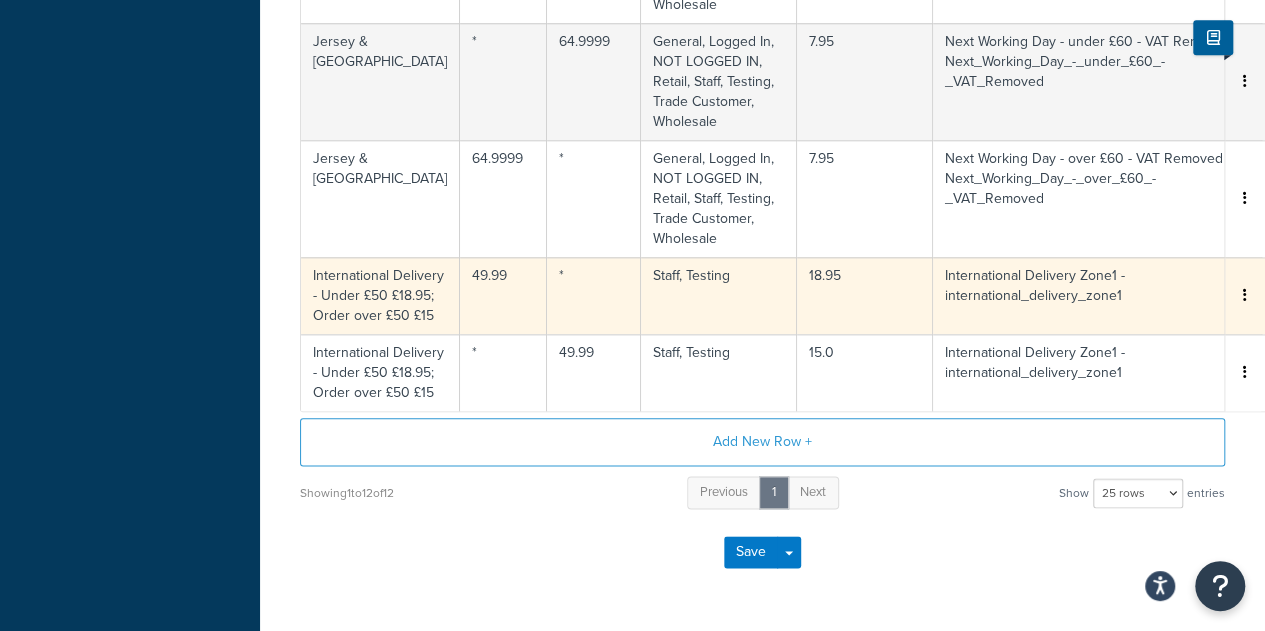 click on "International Delivery - Under £50 £18.95; Order over £50 £15" at bounding box center (380, 295) 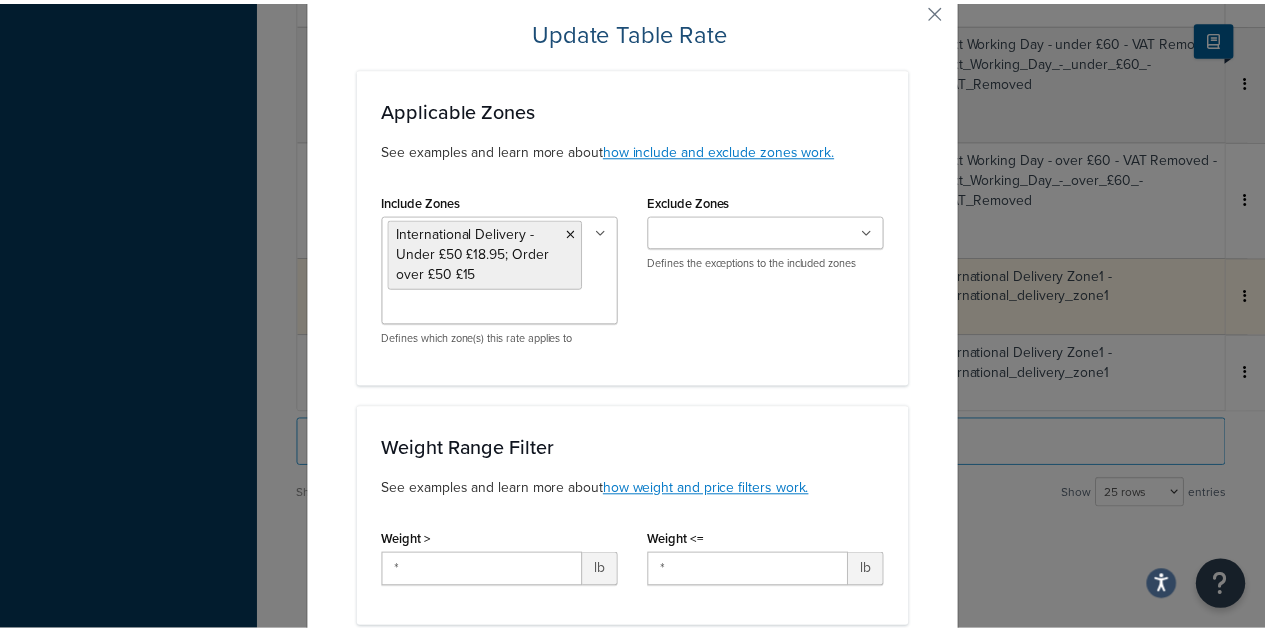 scroll, scrollTop: 0, scrollLeft: 0, axis: both 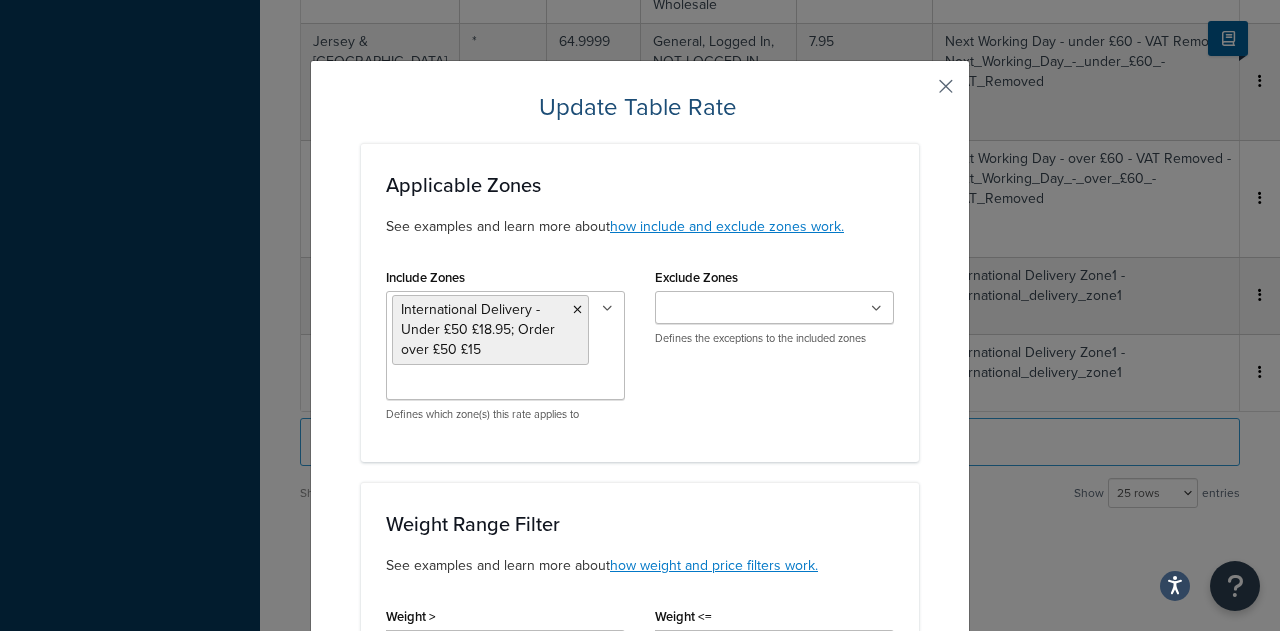 click at bounding box center [916, 93] 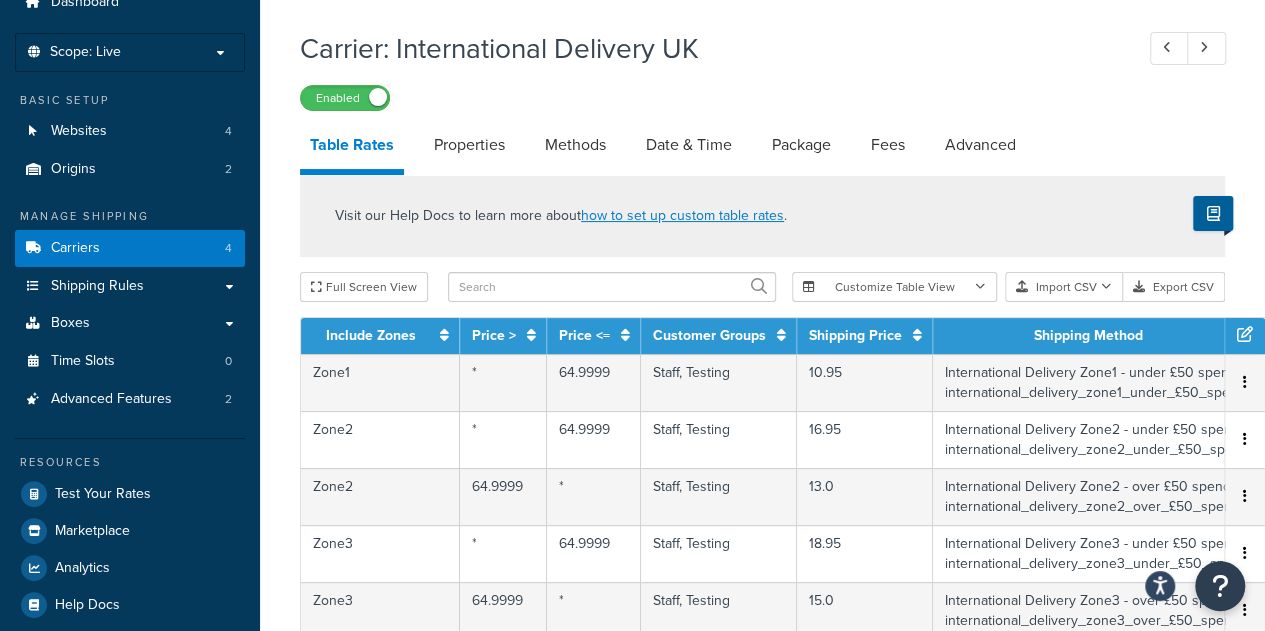 scroll, scrollTop: 85, scrollLeft: 0, axis: vertical 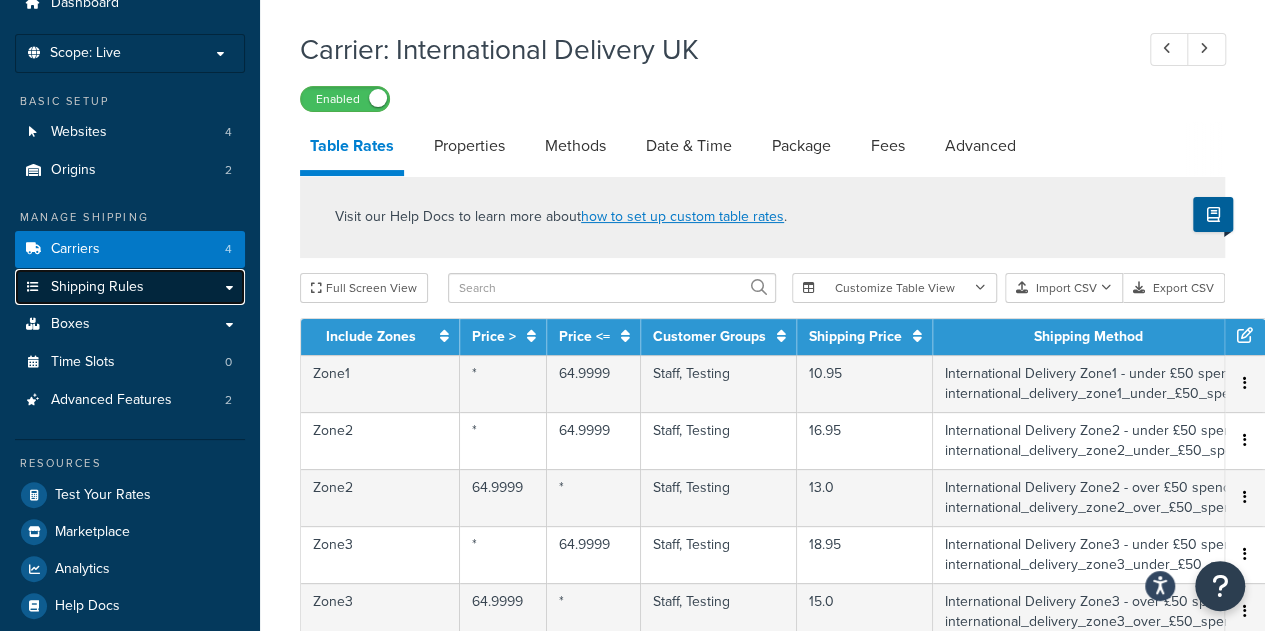 click on "Shipping Rules" at bounding box center (97, 287) 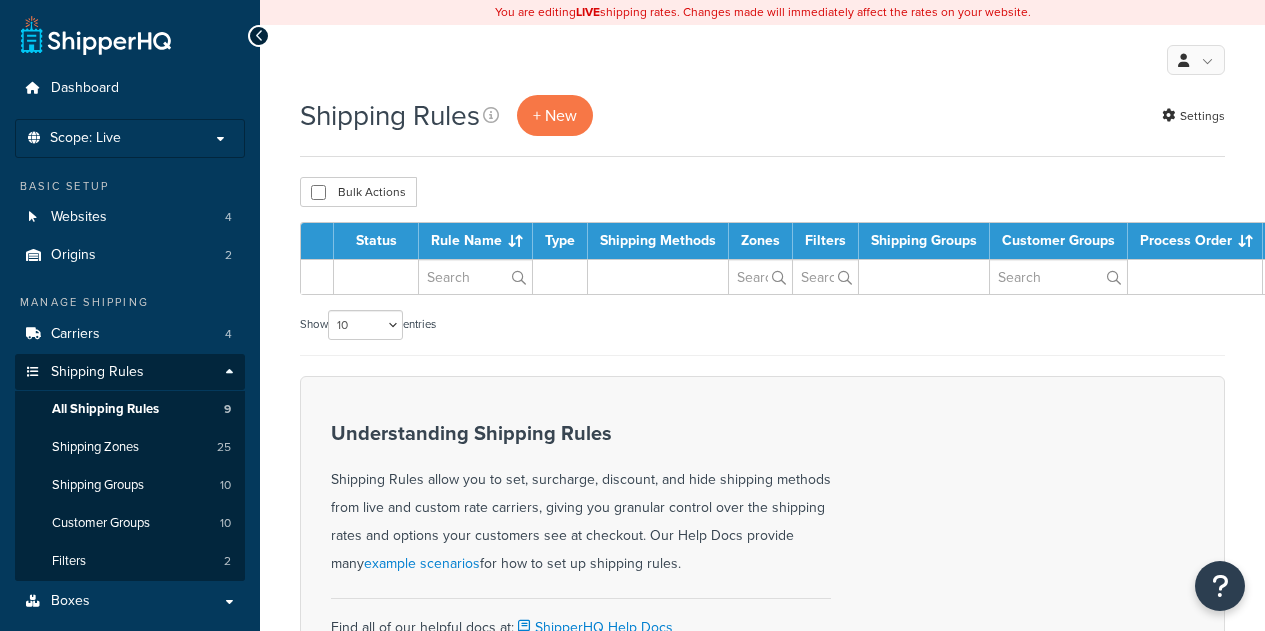 scroll, scrollTop: 0, scrollLeft: 0, axis: both 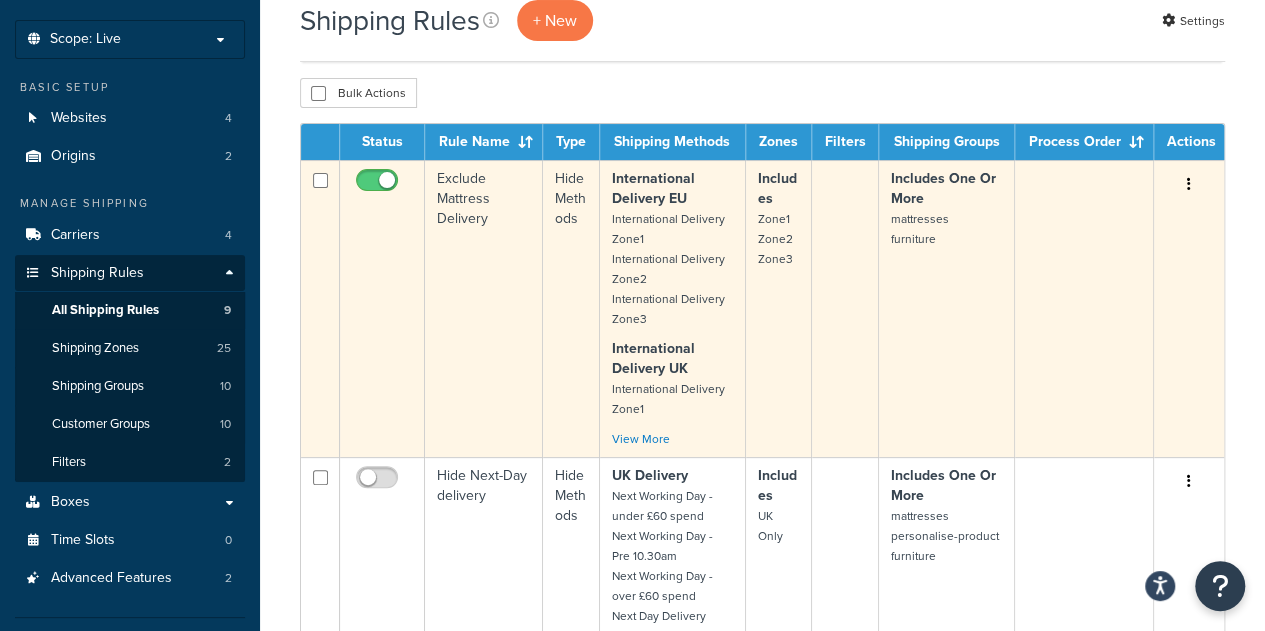 click on "Exclude Mattress Delivery" at bounding box center (484, 308) 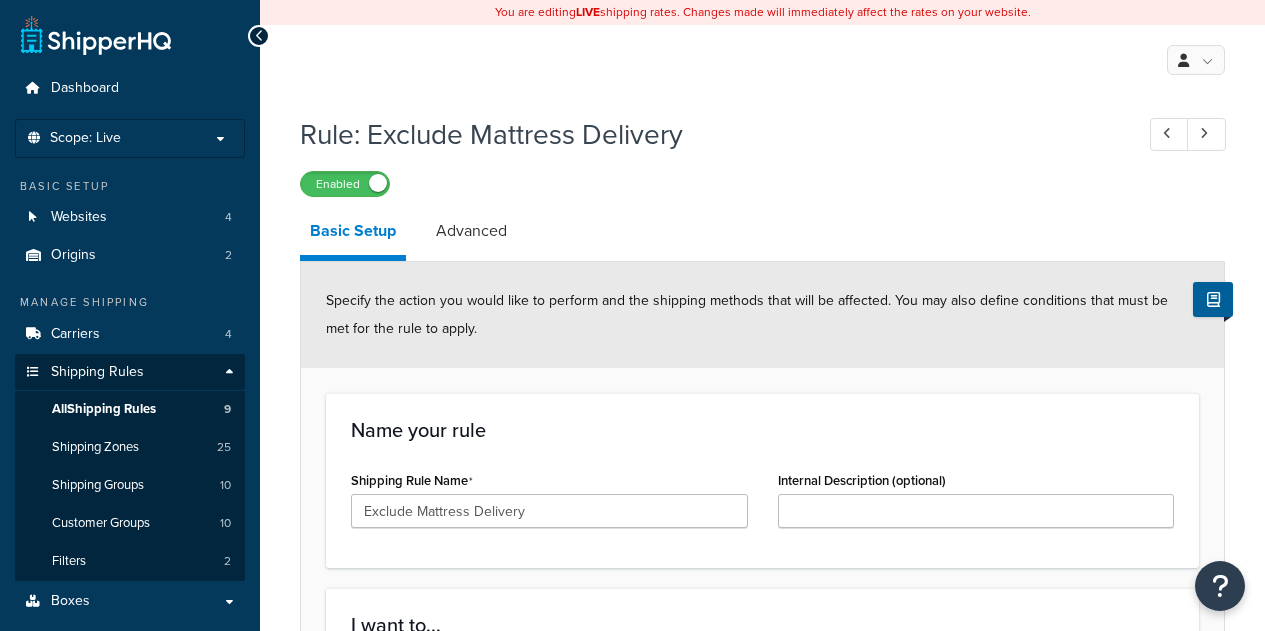 select on "HIDE" 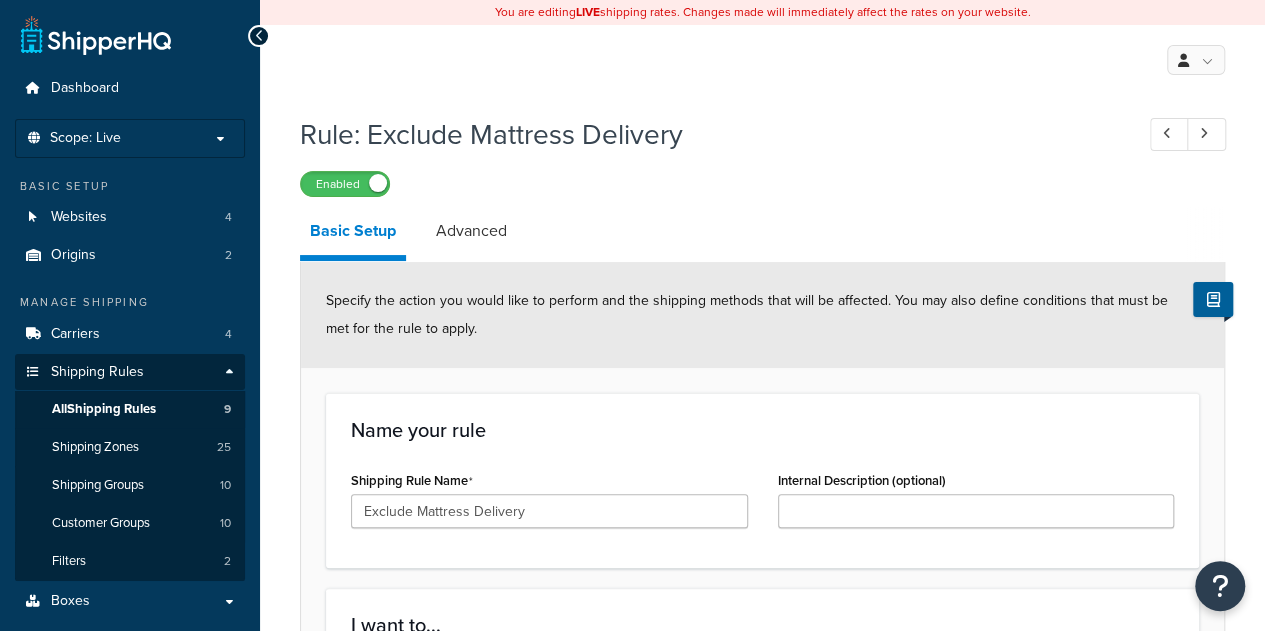 scroll, scrollTop: 0, scrollLeft: 0, axis: both 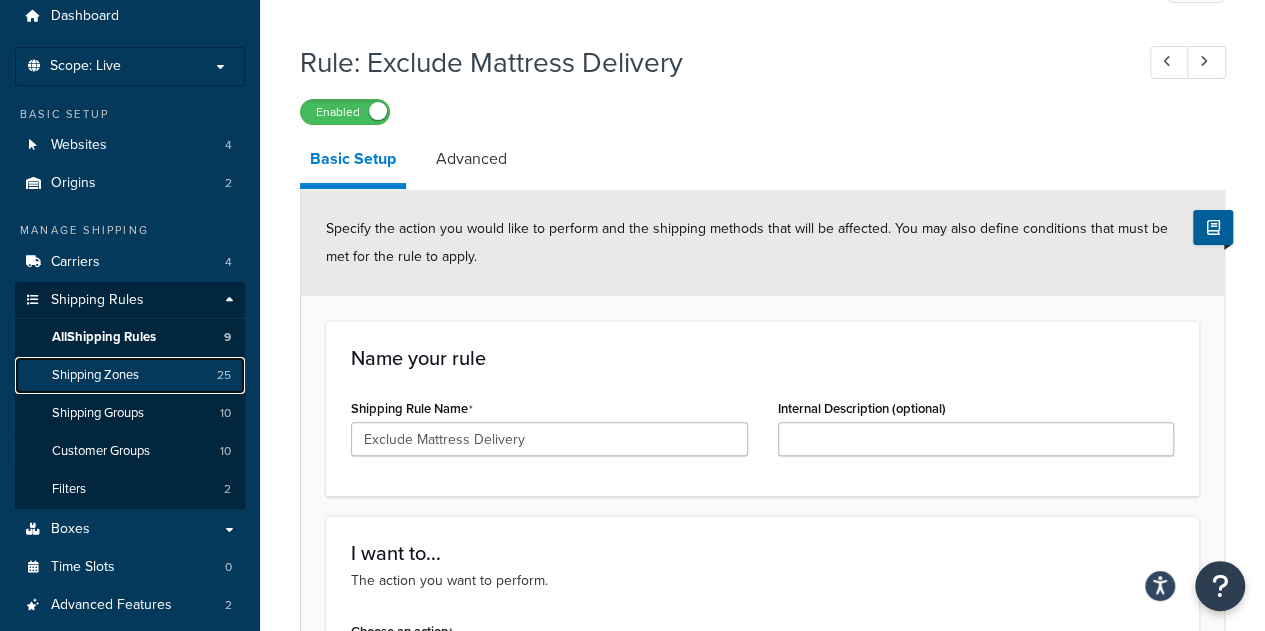 click on "Shipping Zones" at bounding box center [95, 375] 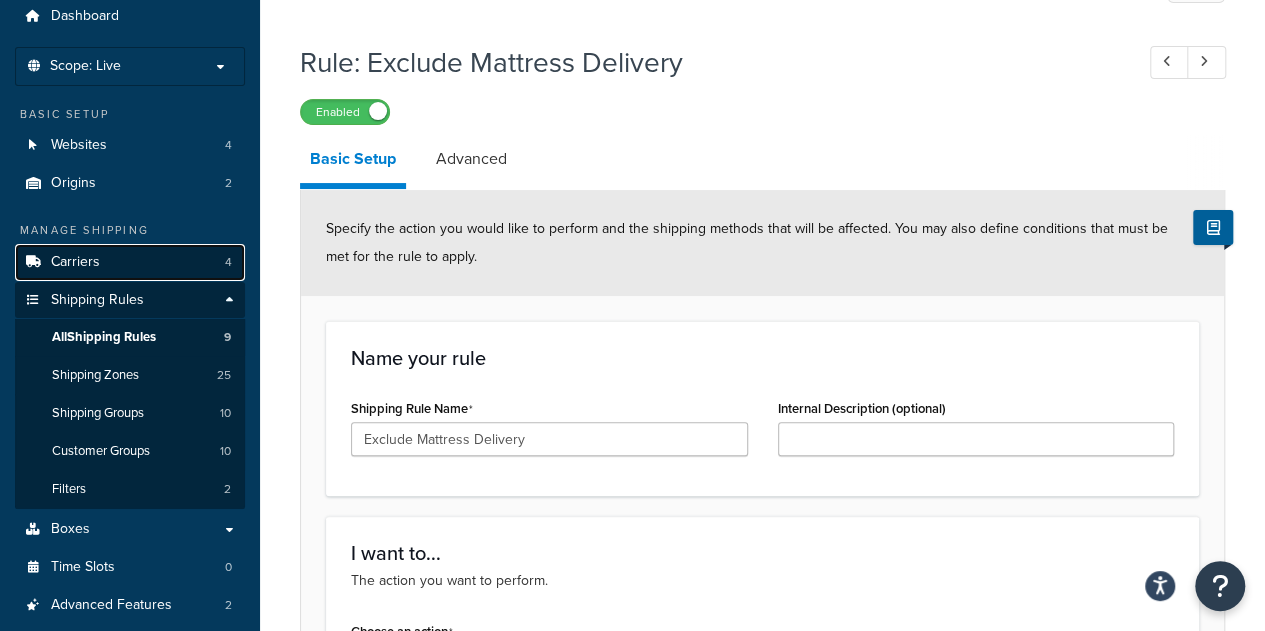 click on "Carriers" at bounding box center (75, 262) 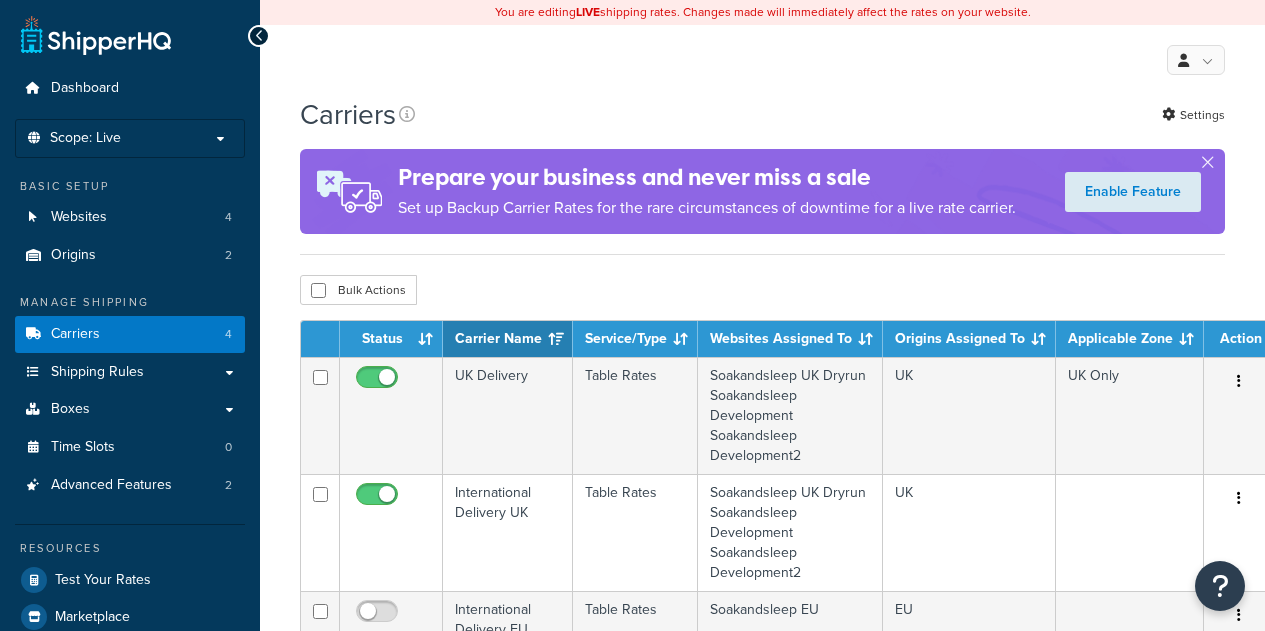 scroll, scrollTop: 0, scrollLeft: 0, axis: both 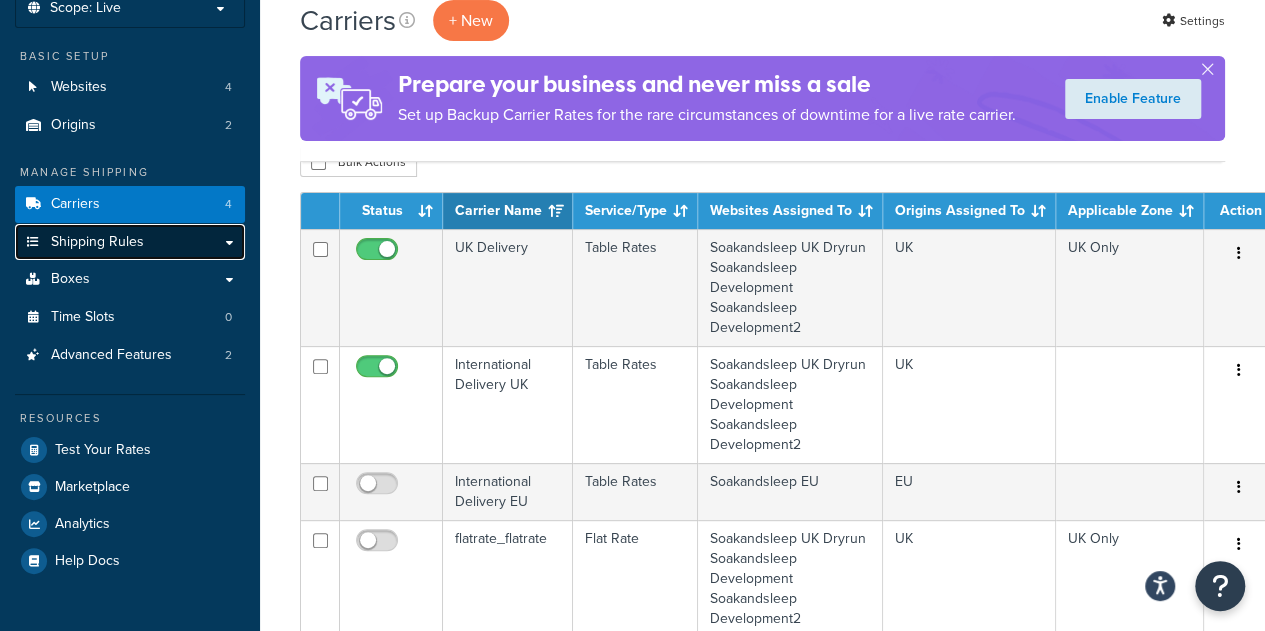 click on "Shipping Rules" at bounding box center (97, 242) 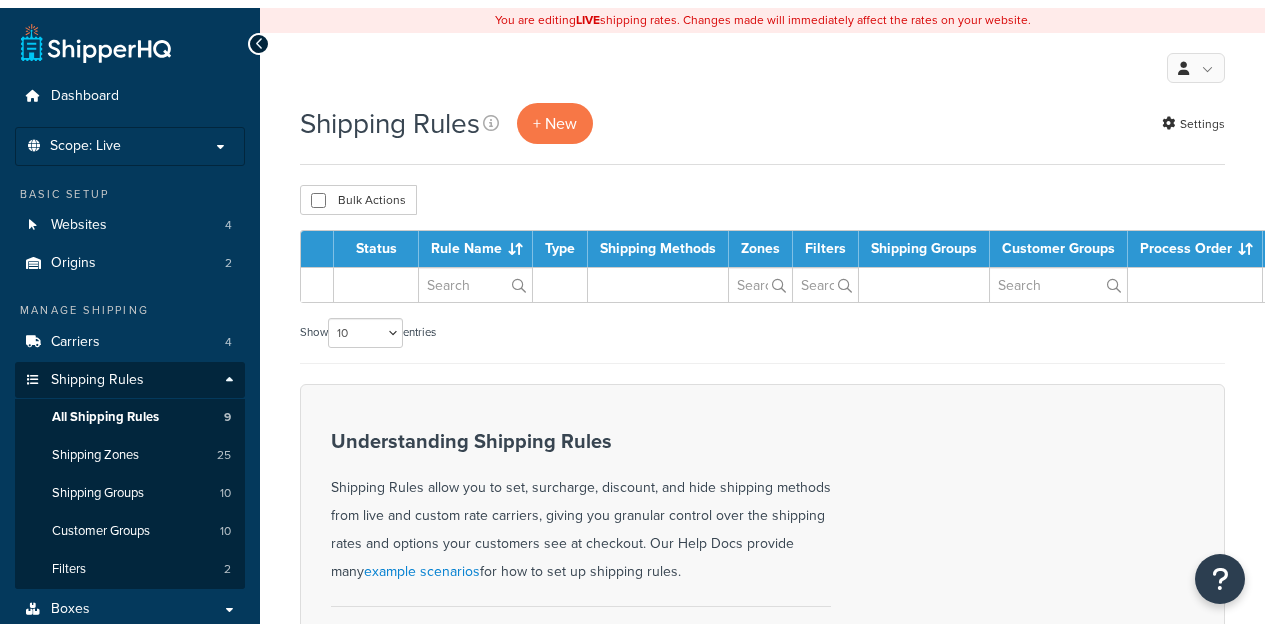scroll, scrollTop: 0, scrollLeft: 0, axis: both 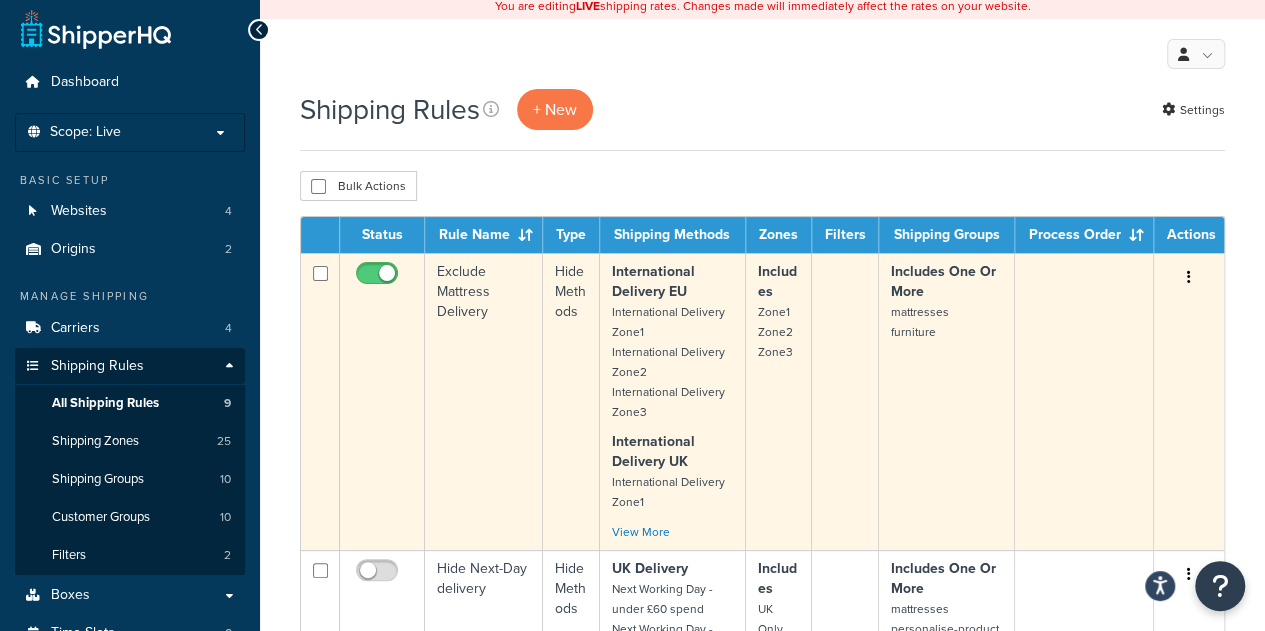 click on "International Delivery EU" at bounding box center (653, 281) 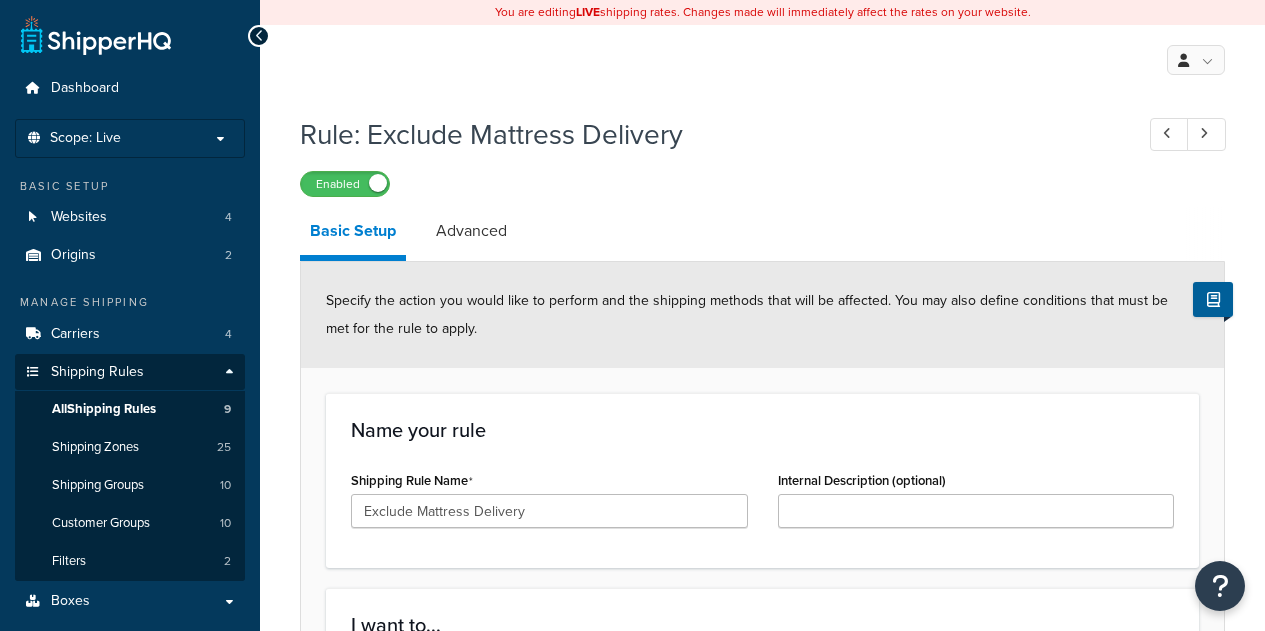 select on "HIDE" 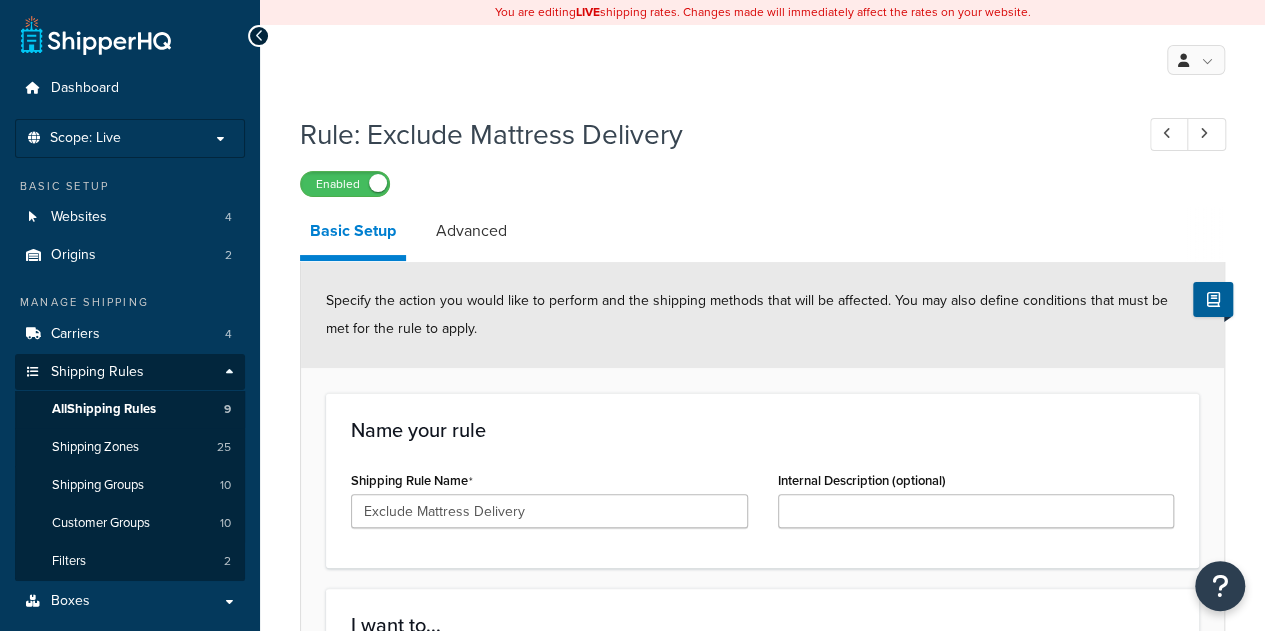 scroll, scrollTop: 0, scrollLeft: 0, axis: both 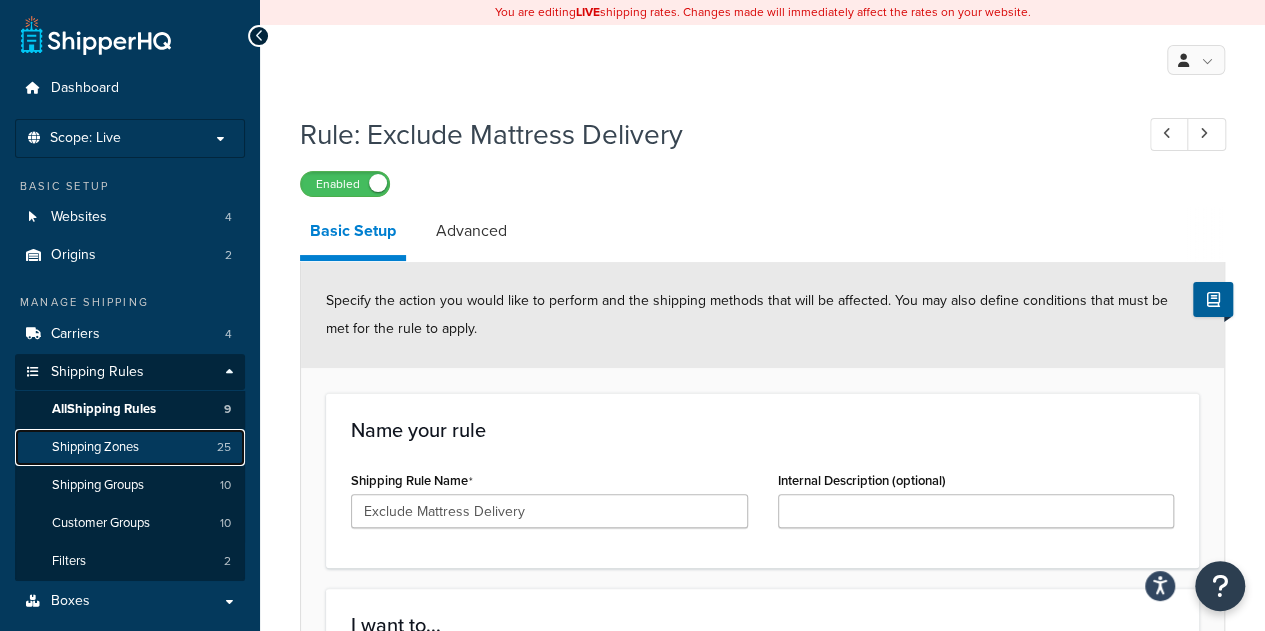 click on "Shipping Zones" at bounding box center (95, 447) 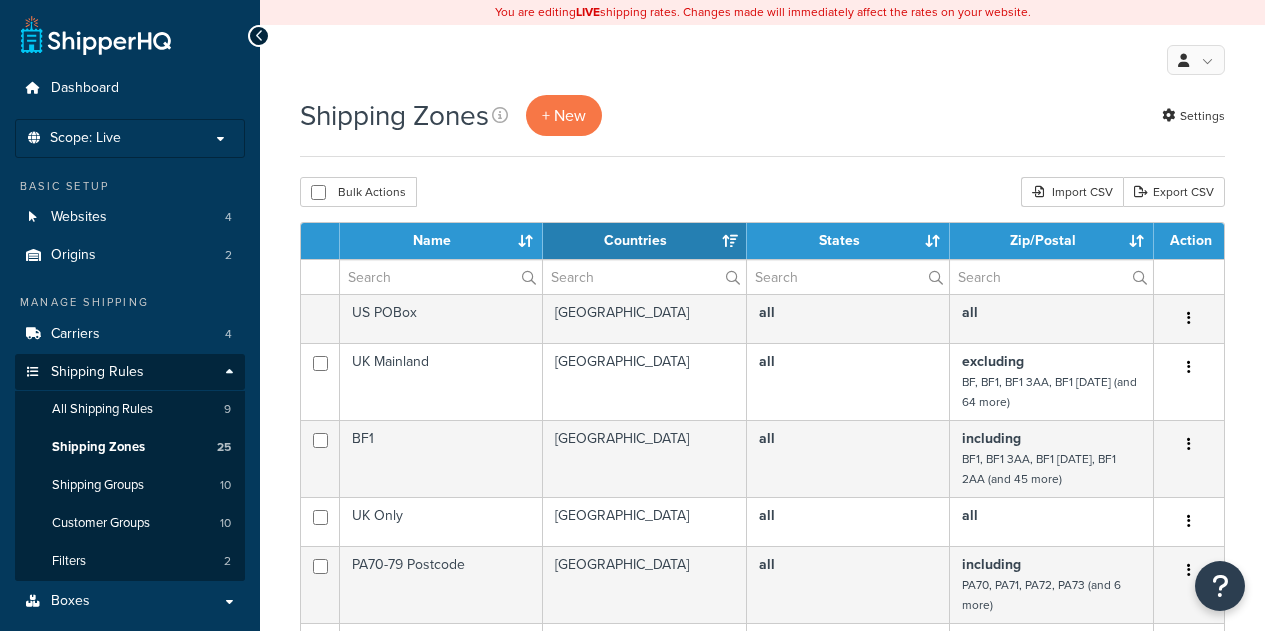 select on "15" 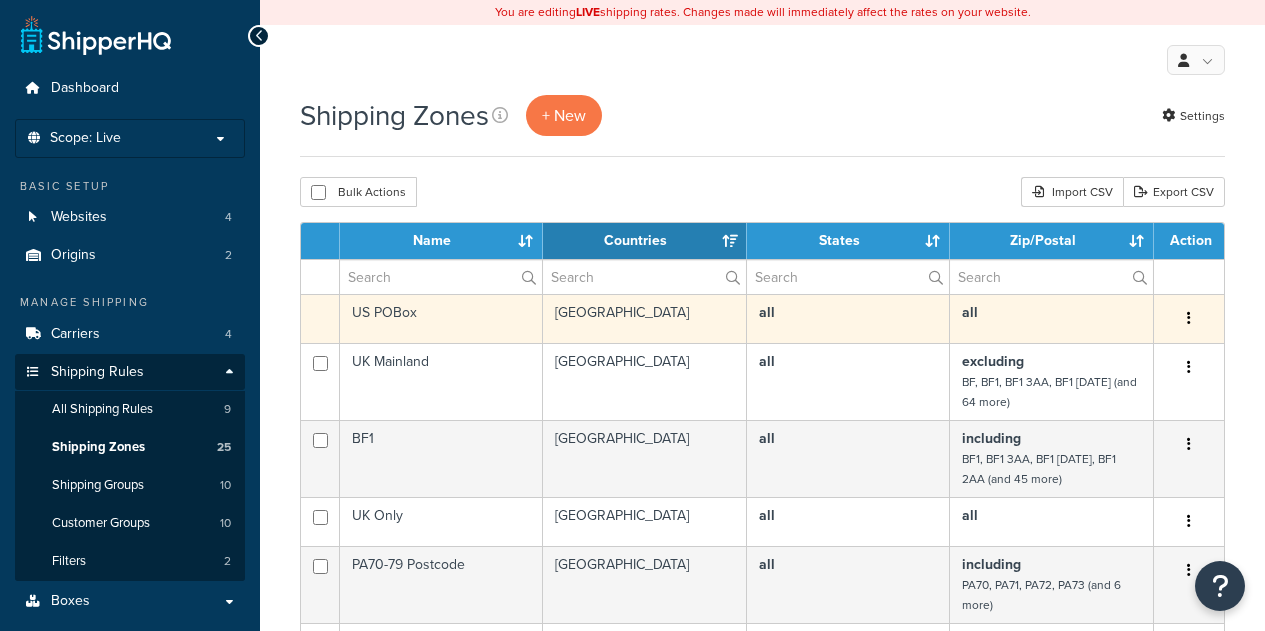 scroll, scrollTop: 0, scrollLeft: 0, axis: both 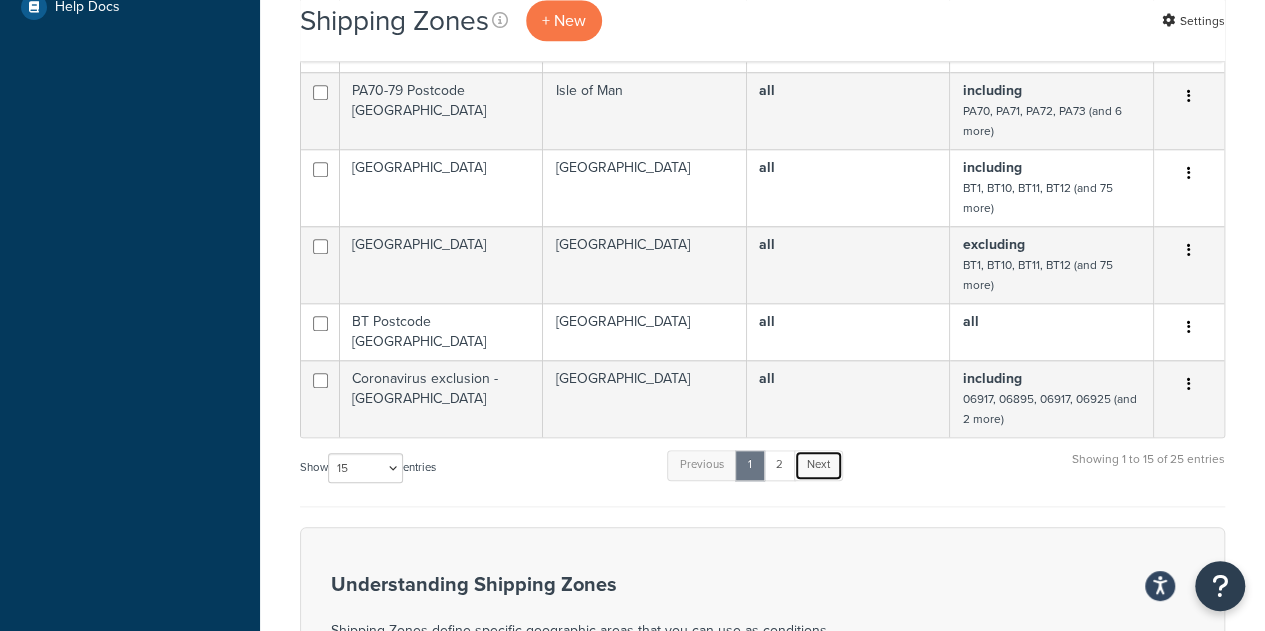 click on "Next" at bounding box center (818, 465) 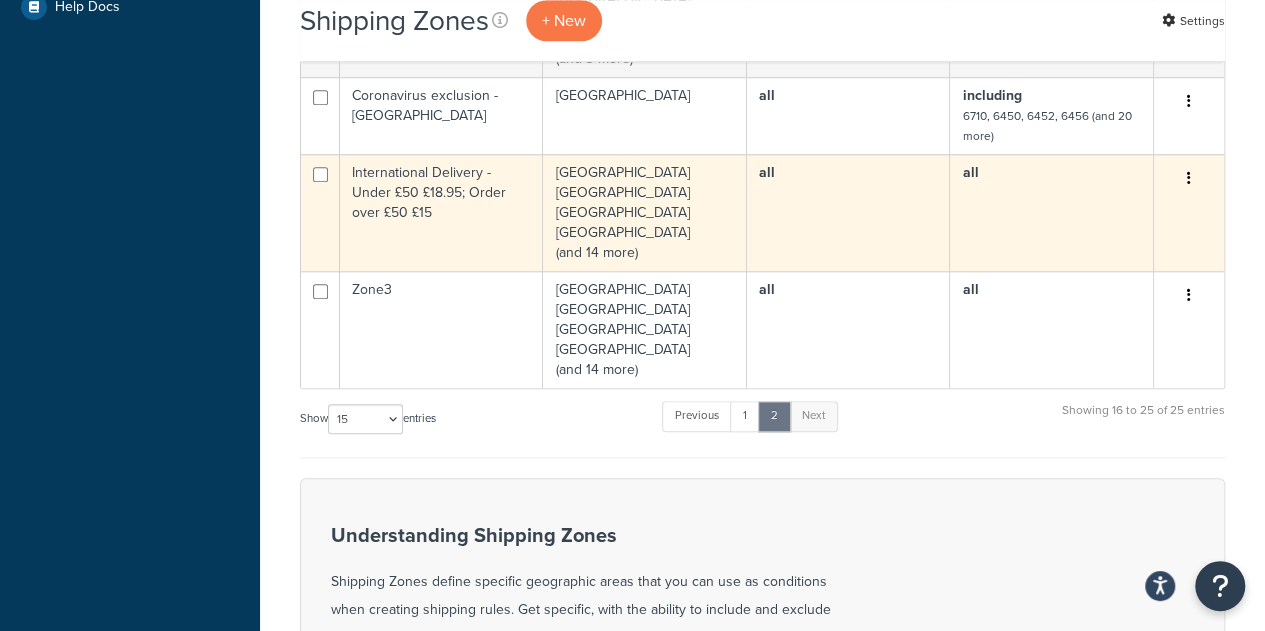 click on "International Delivery - Under £50 £18.95; Order over £50 £15" at bounding box center [441, 212] 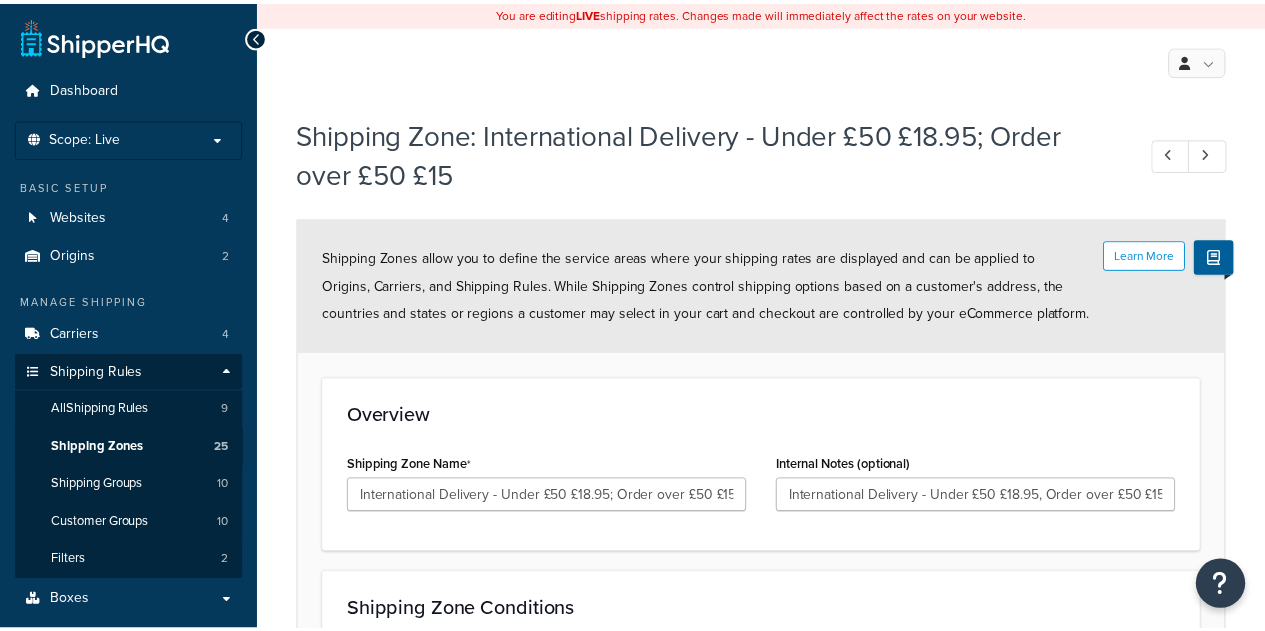 scroll, scrollTop: 0, scrollLeft: 0, axis: both 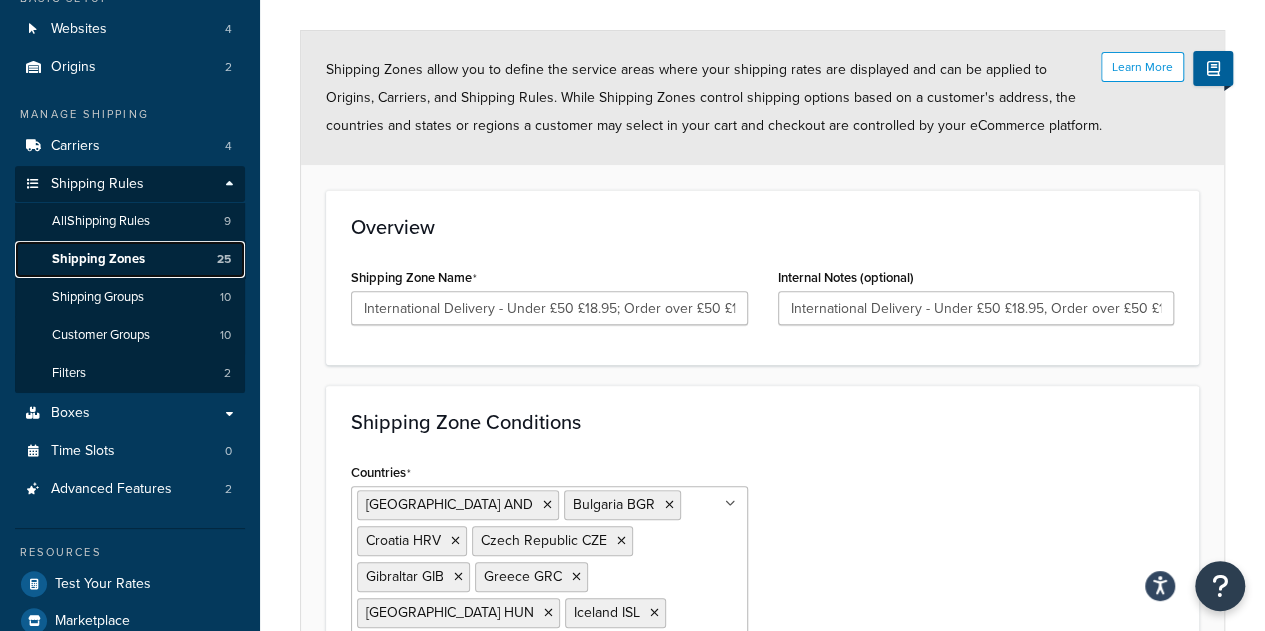click on "Shipping Zones" at bounding box center (98, 259) 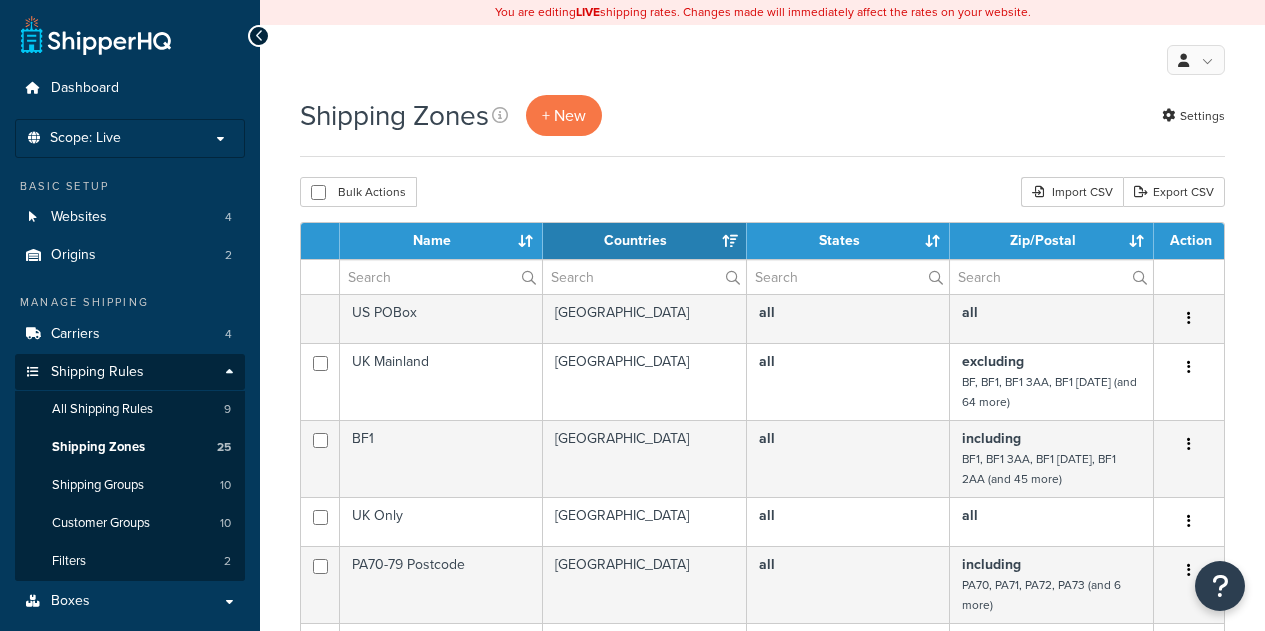 select on "15" 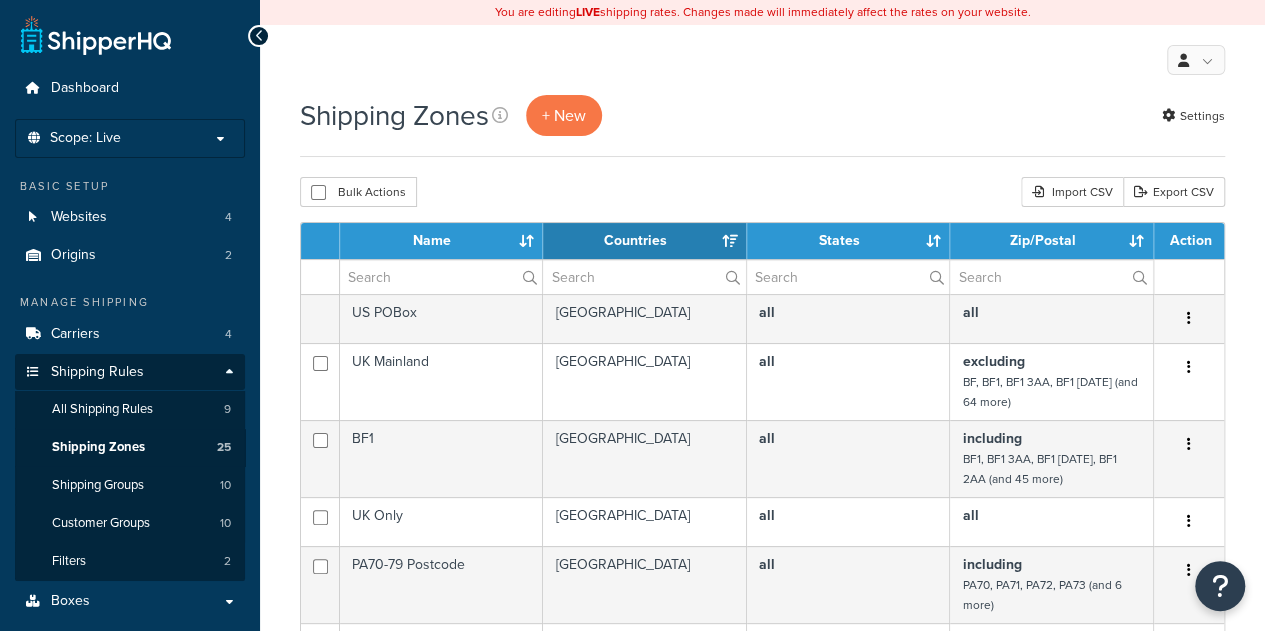 scroll, scrollTop: 0, scrollLeft: 0, axis: both 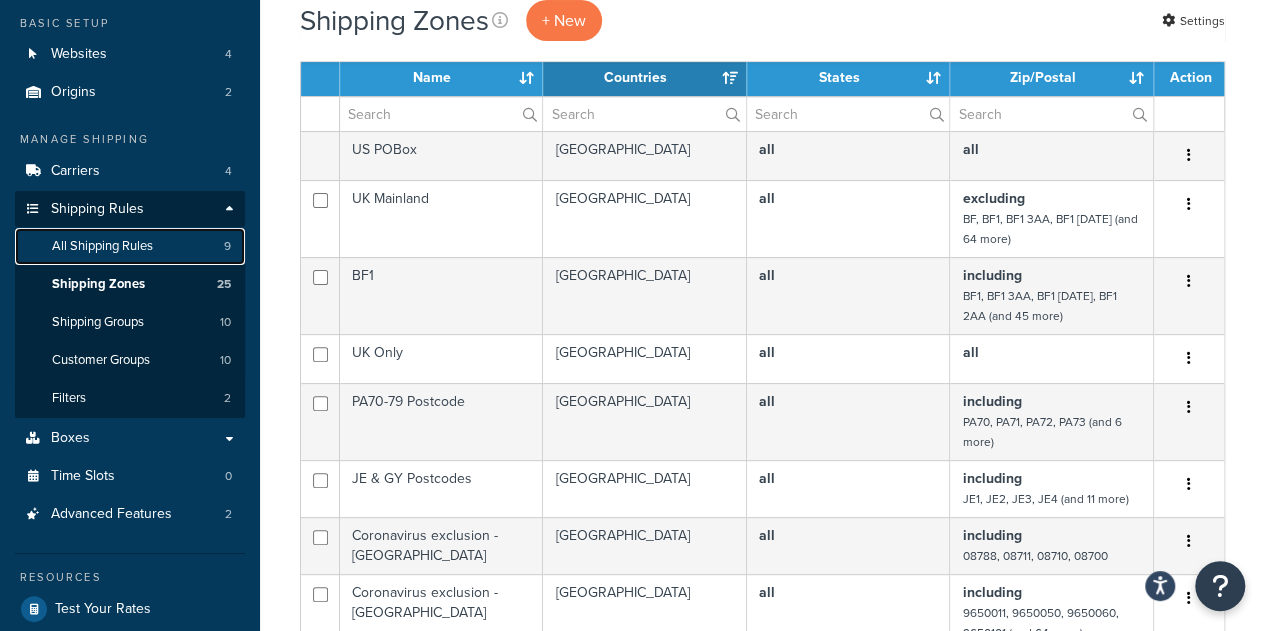 click on "All Shipping Rules" at bounding box center (102, 246) 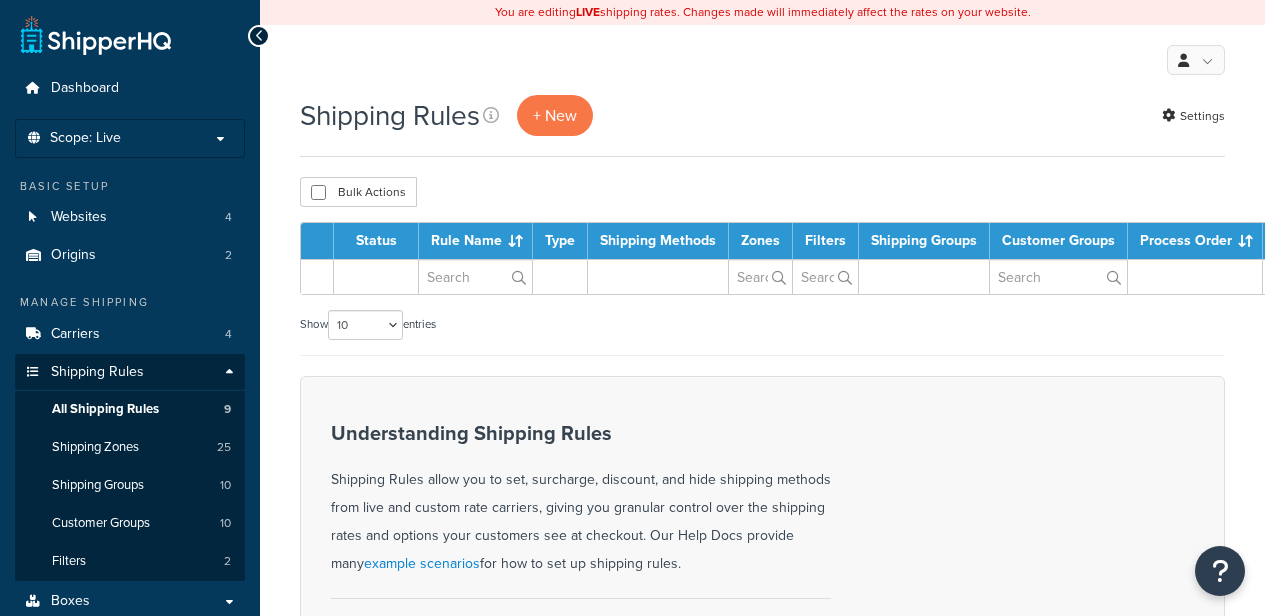 scroll, scrollTop: 0, scrollLeft: 0, axis: both 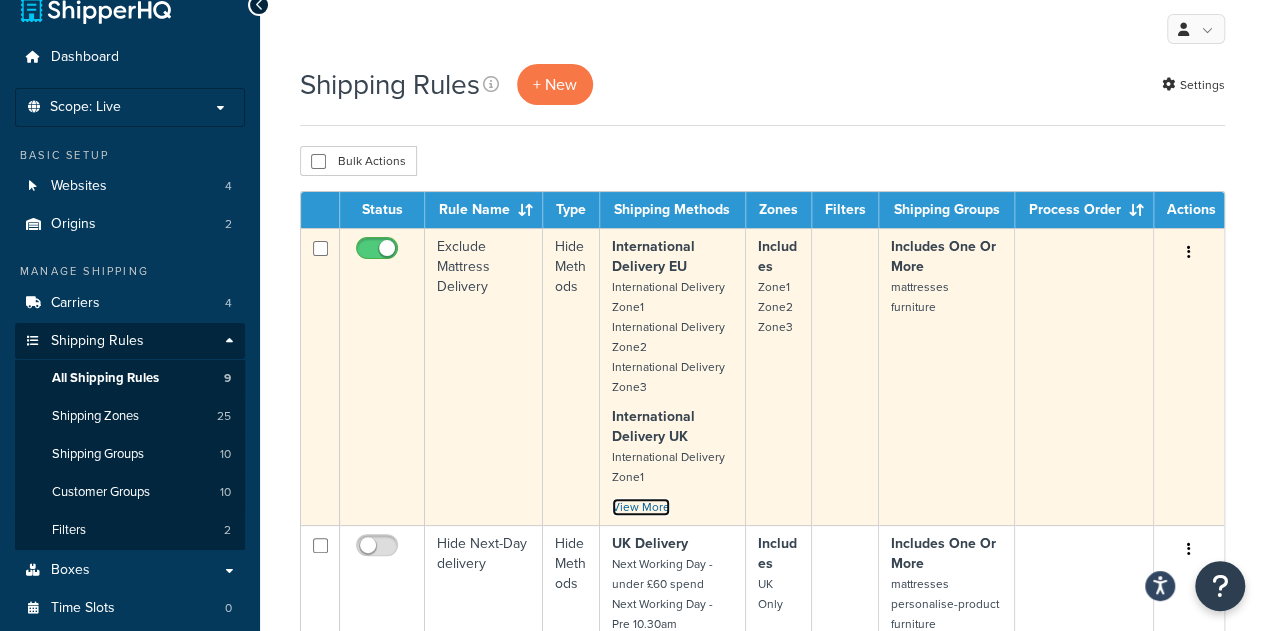 click on "View More" at bounding box center (641, 507) 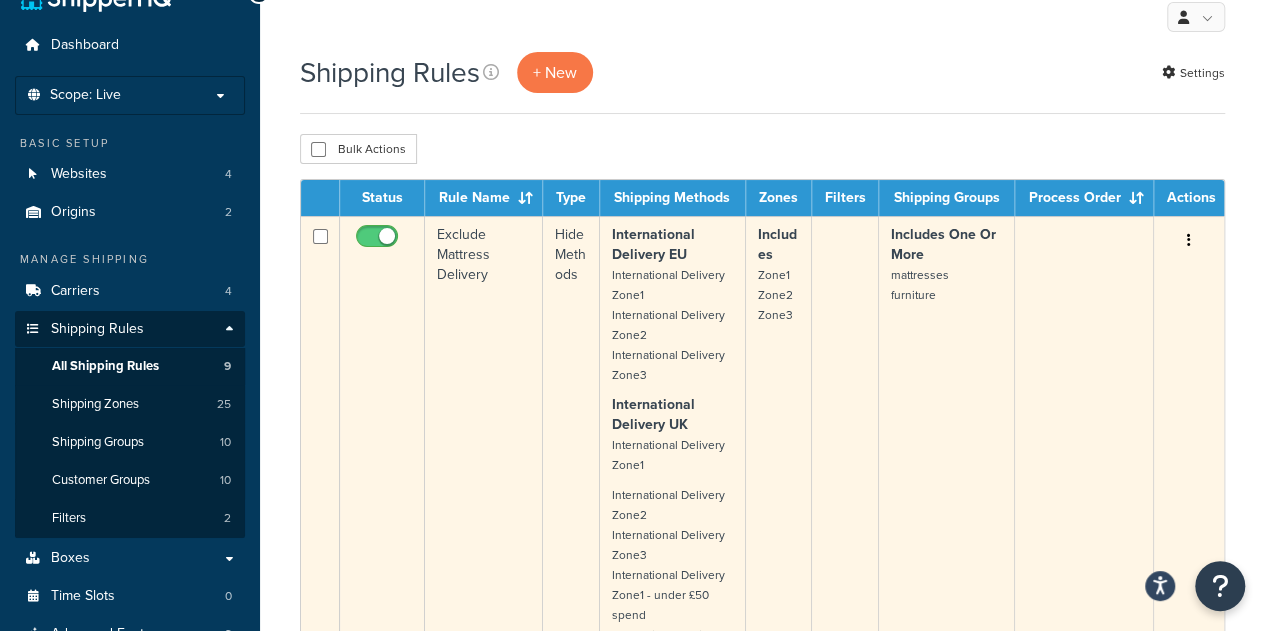 scroll, scrollTop: 42, scrollLeft: 0, axis: vertical 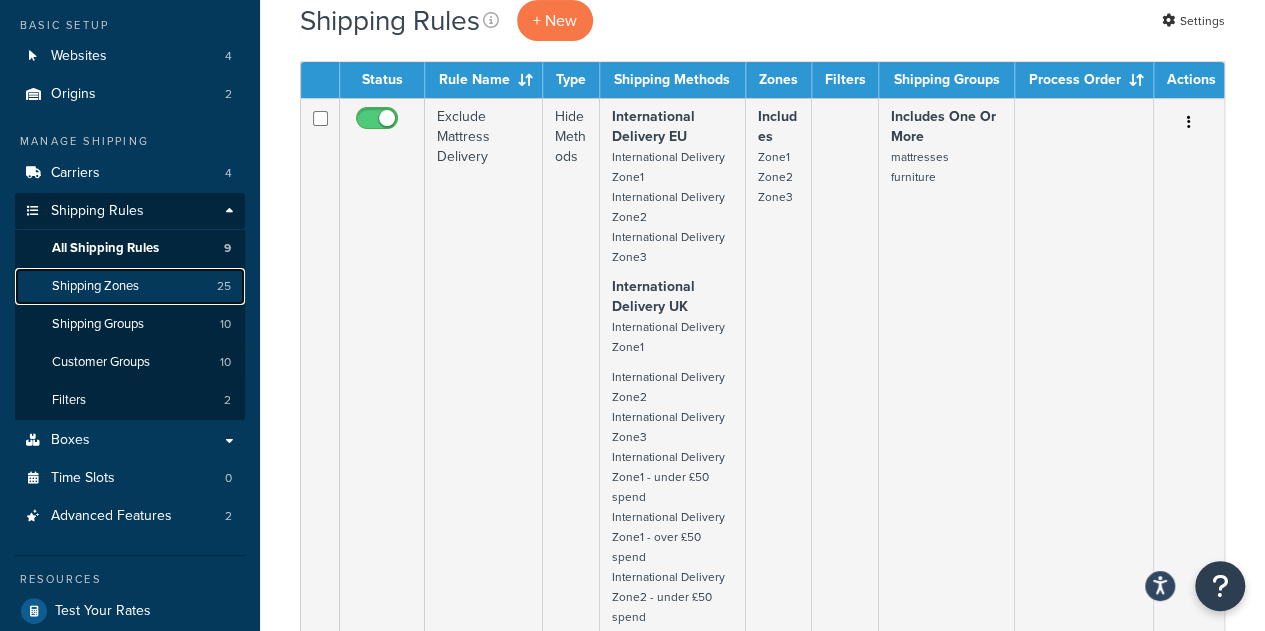click on "Shipping Zones" at bounding box center [95, 286] 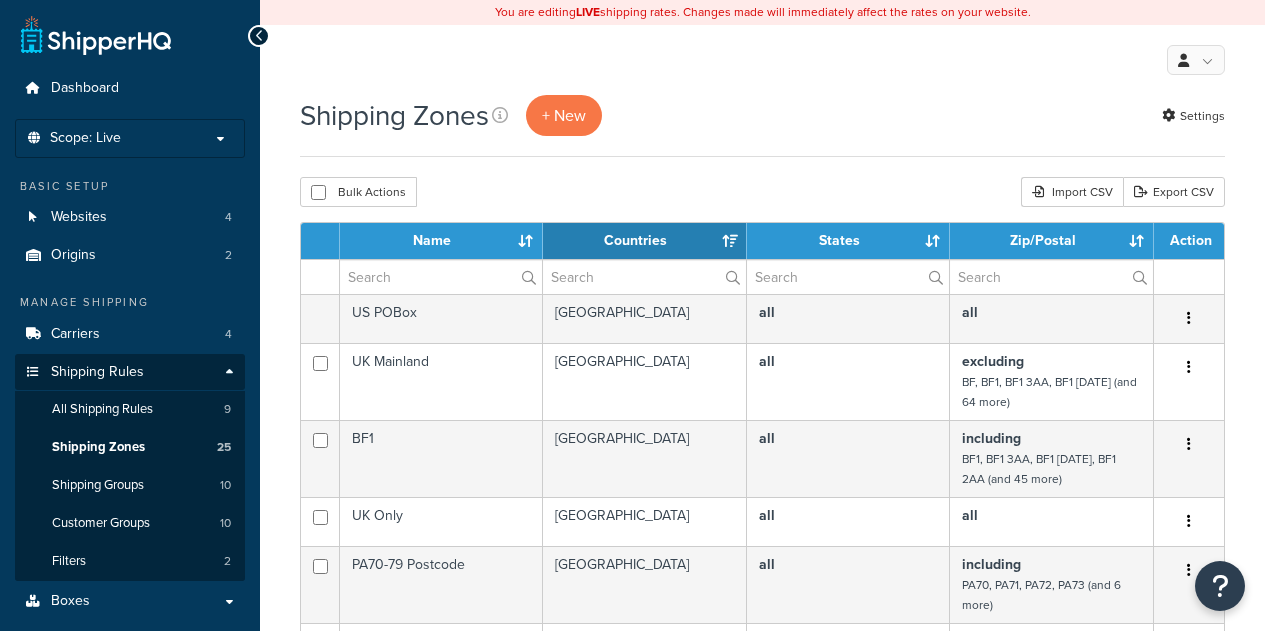 select on "15" 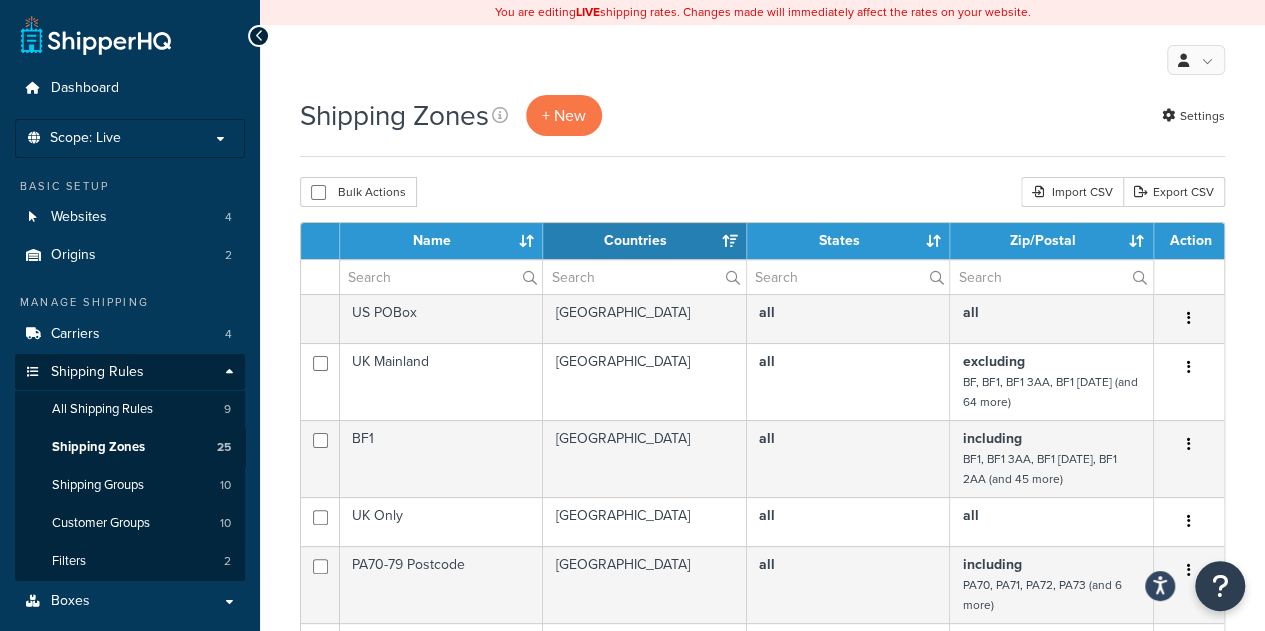 scroll, scrollTop: 0, scrollLeft: 0, axis: both 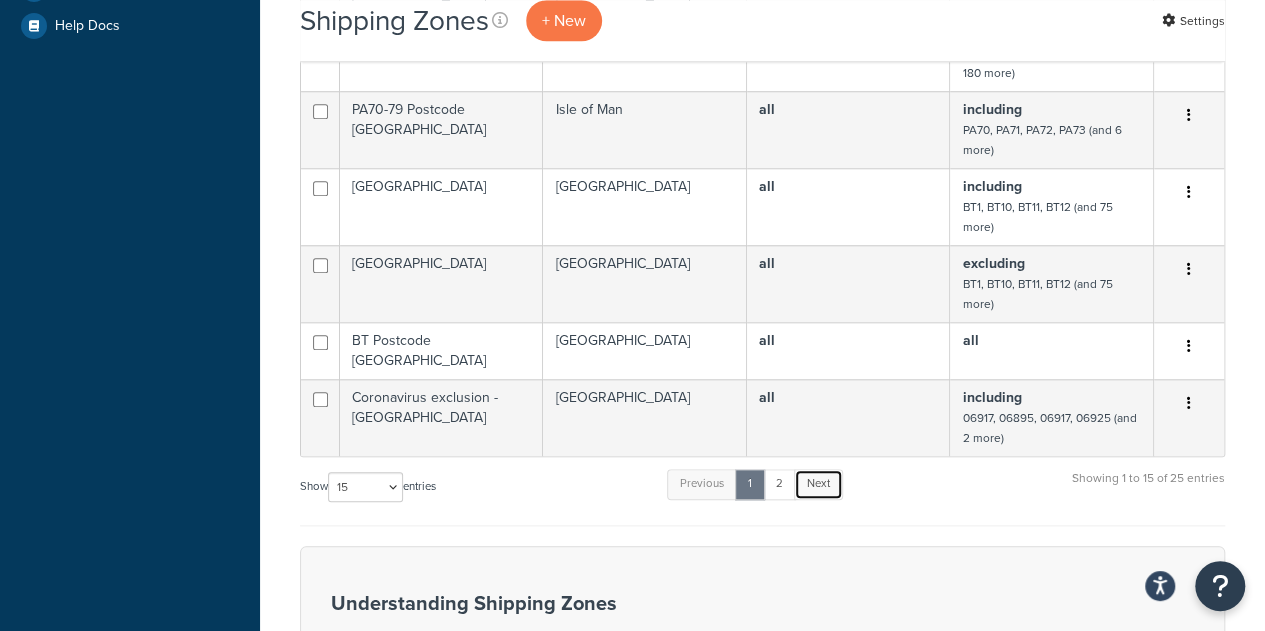 click on "Next" at bounding box center [818, 484] 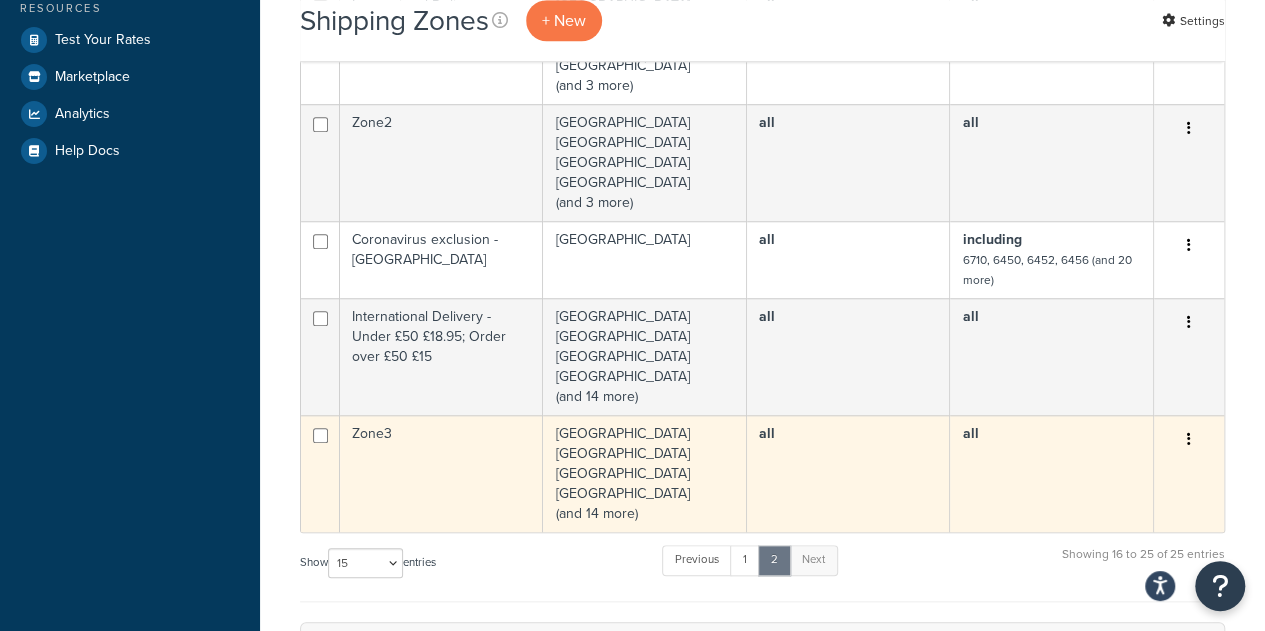scroll, scrollTop: 739, scrollLeft: 0, axis: vertical 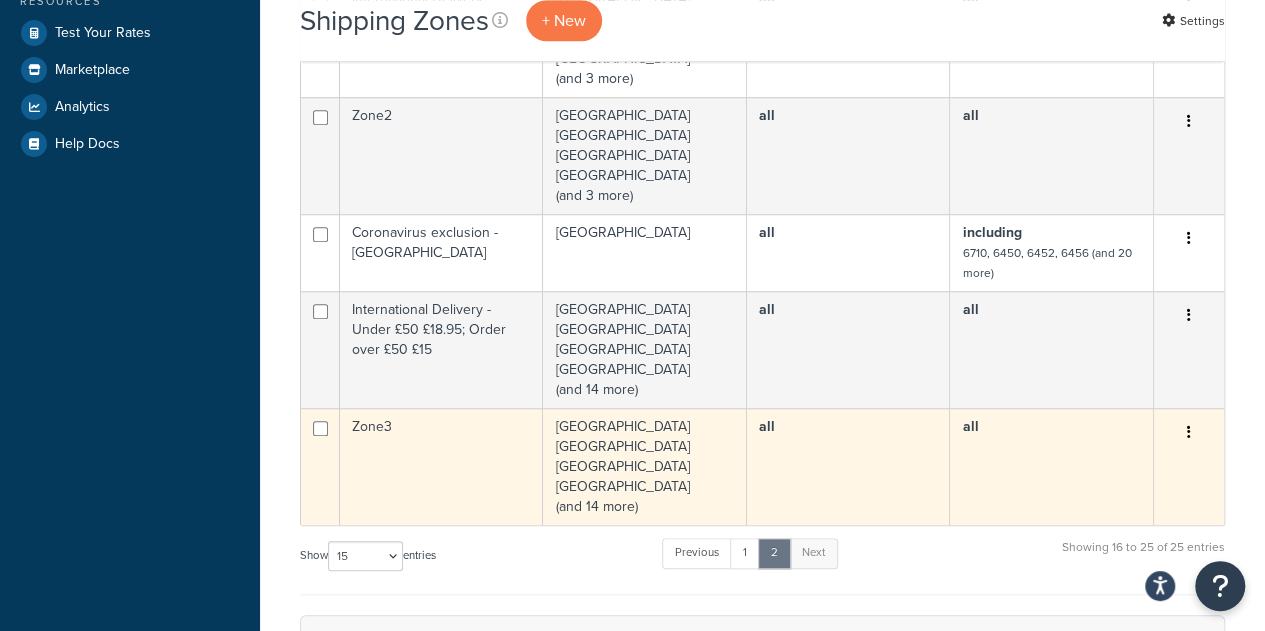 click on "Andorra
Bulgaria
Croatia
Czech Republic
(and 14 more)" at bounding box center [645, 466] 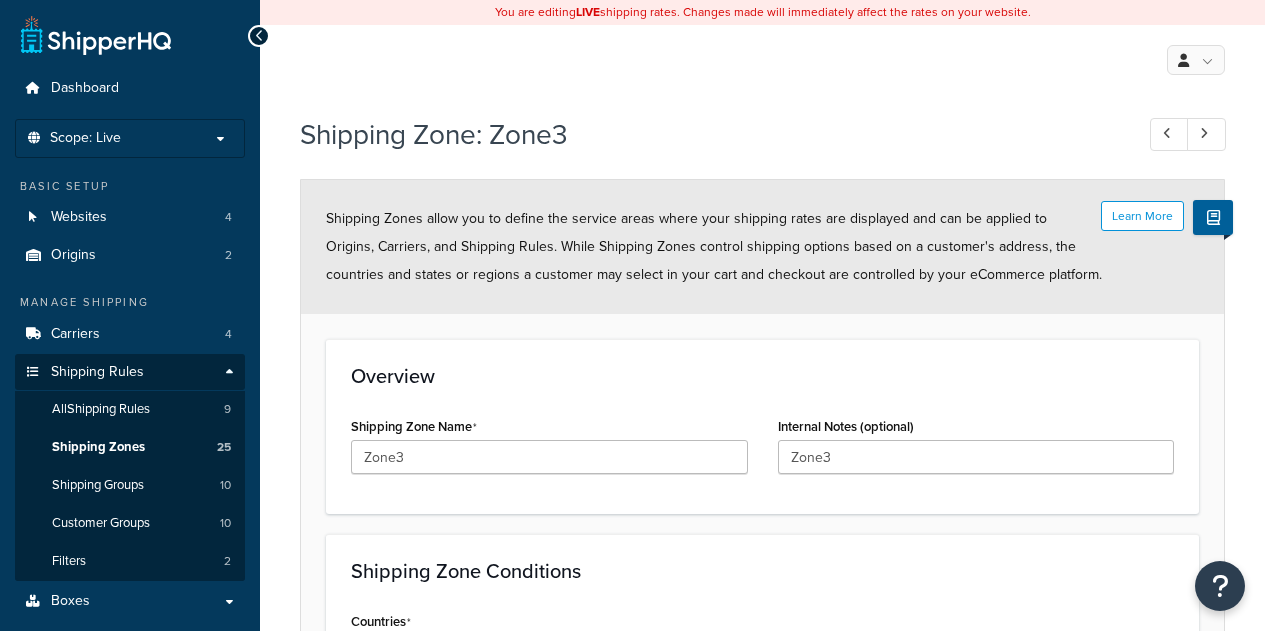 scroll, scrollTop: 0, scrollLeft: 0, axis: both 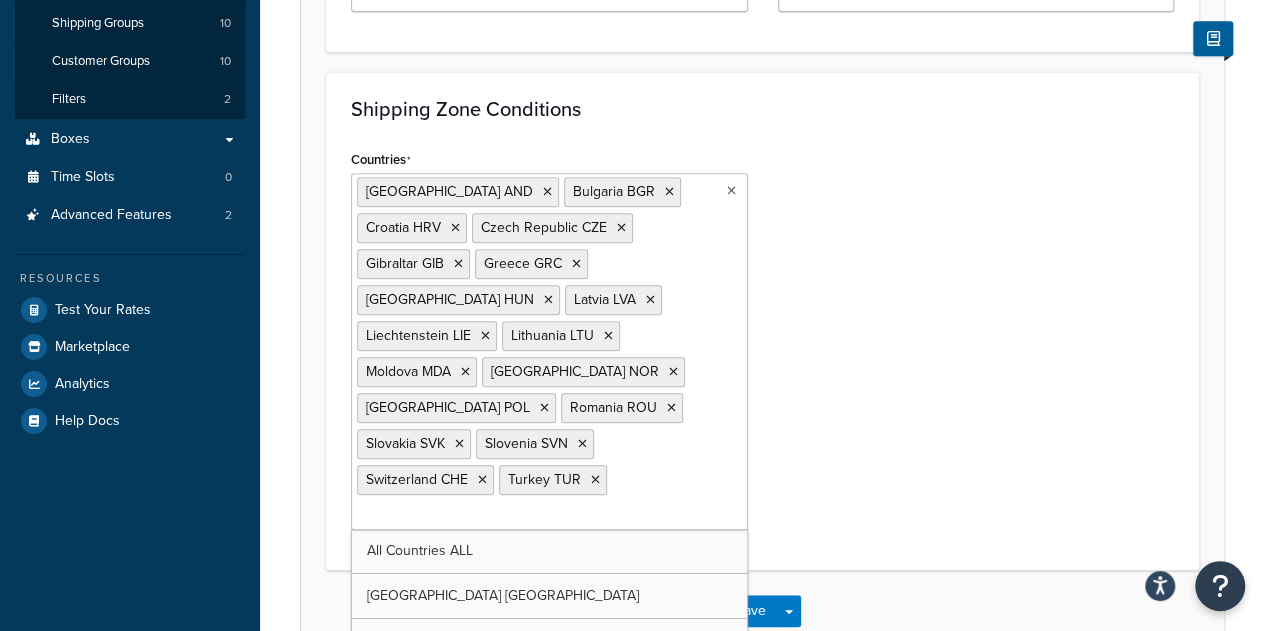 click on "Countries" at bounding box center (445, 515) 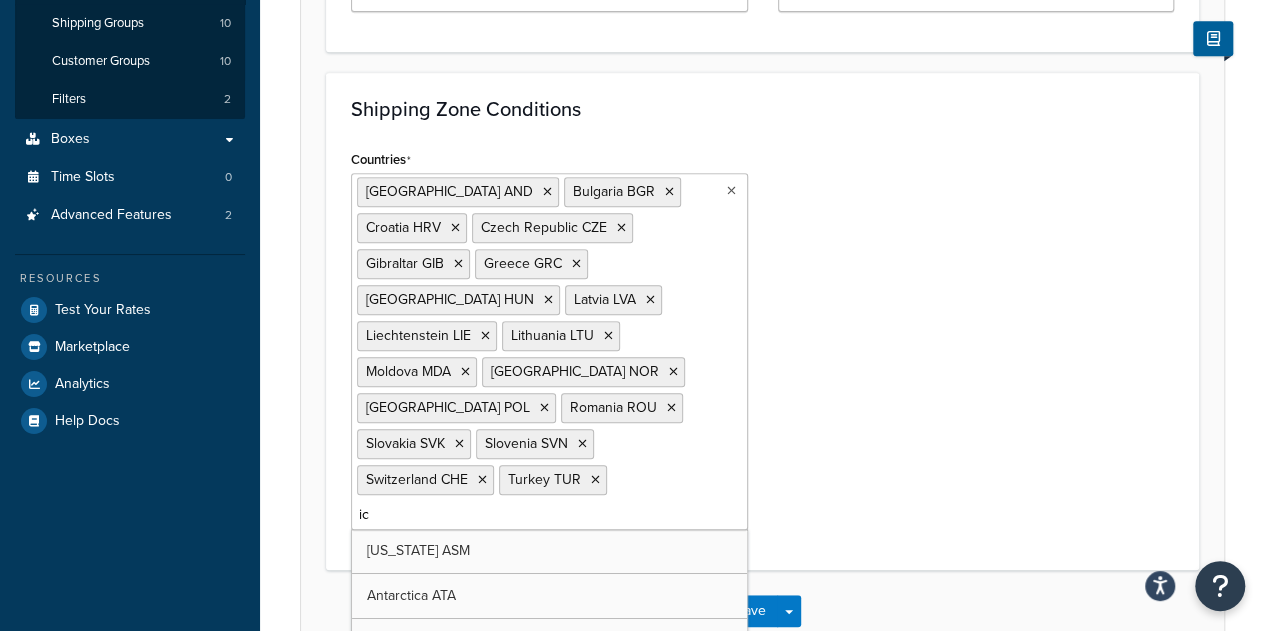 type on "ice" 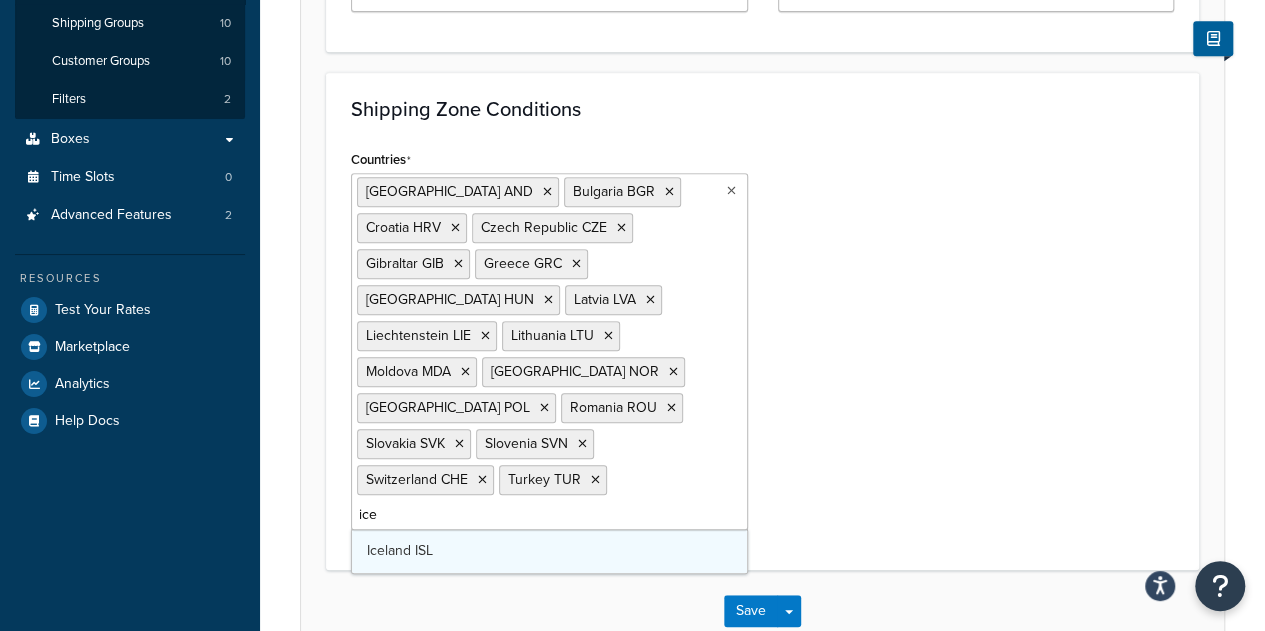 type 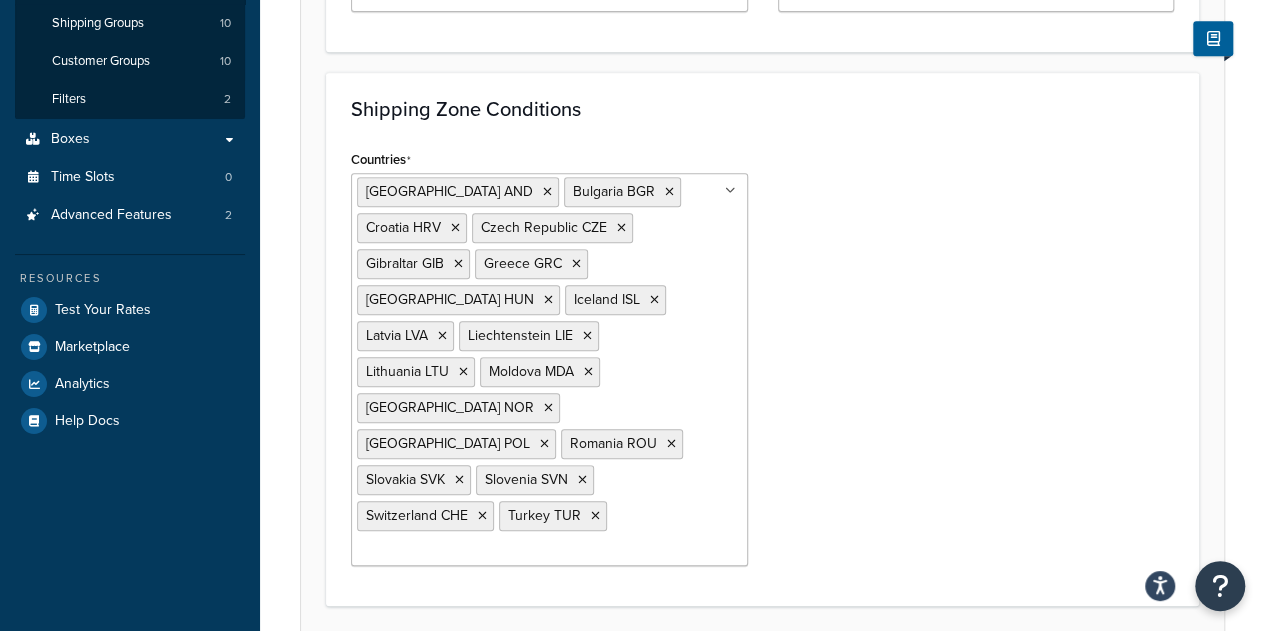 click on "Save Save Dropdown Save and Edit   Save and Duplicate   Save and Create New" at bounding box center [762, 647] 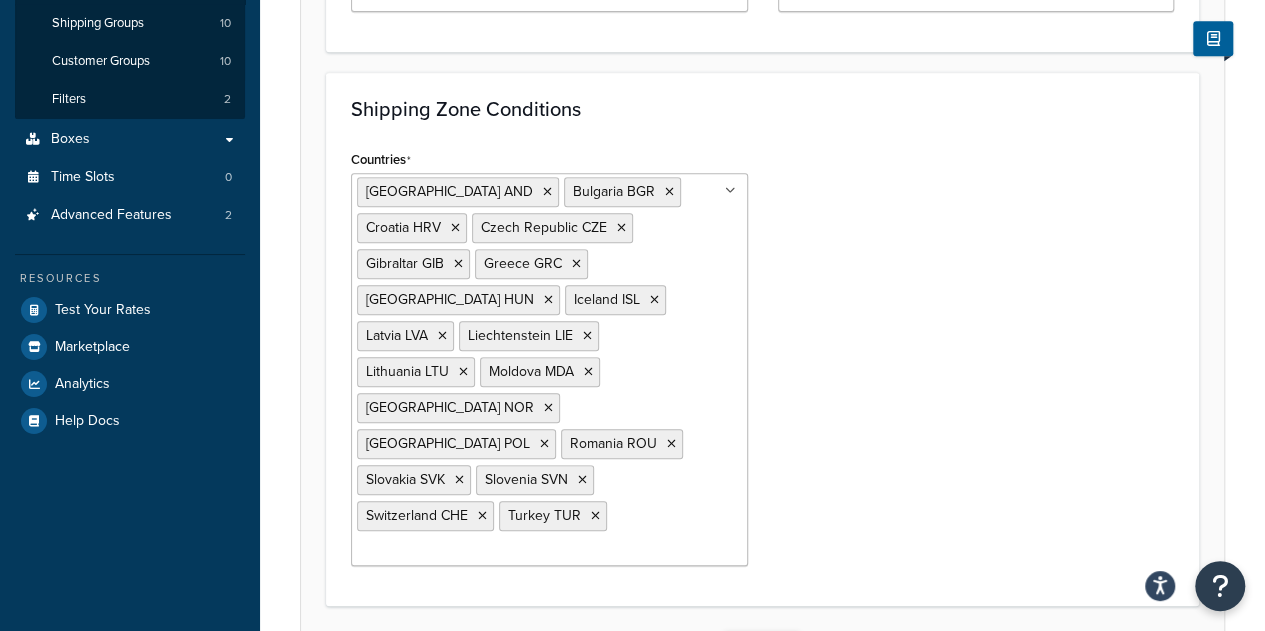 click on "Save" at bounding box center [751, 647] 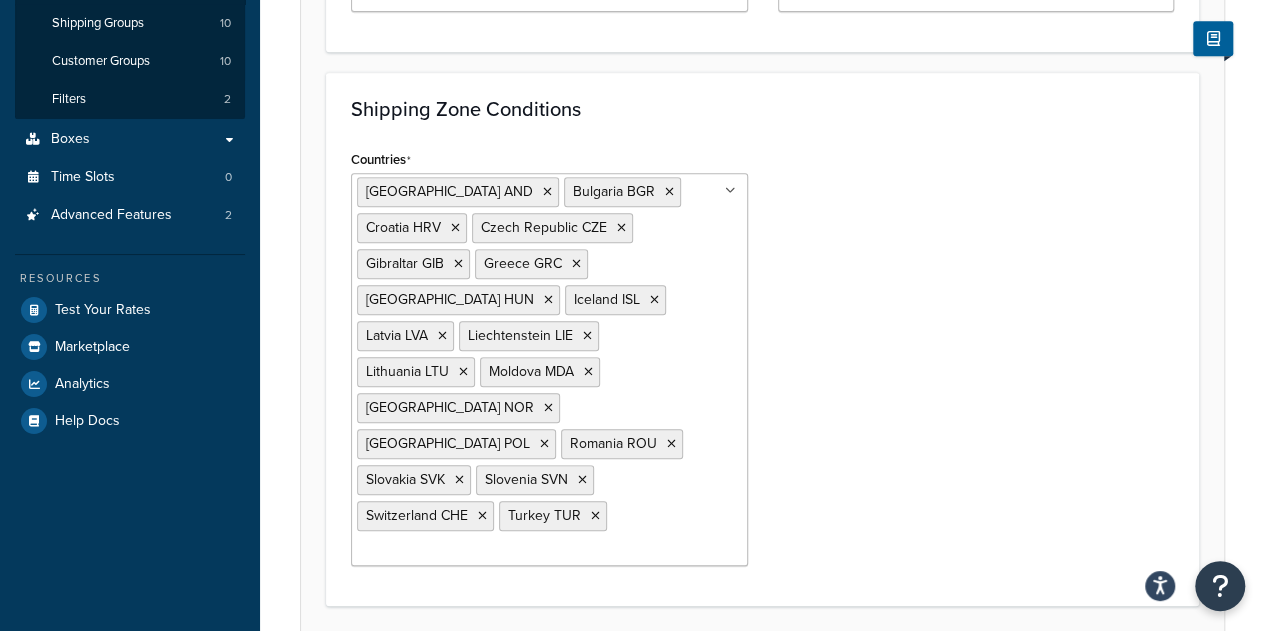 scroll, scrollTop: 0, scrollLeft: 0, axis: both 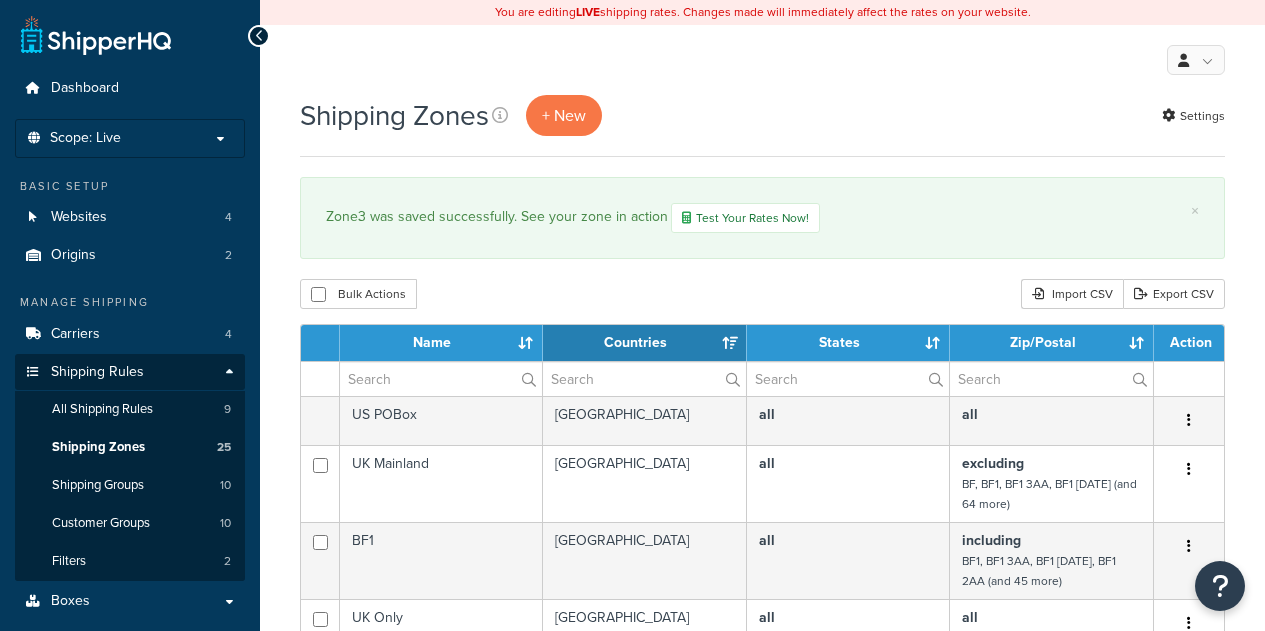 select on "15" 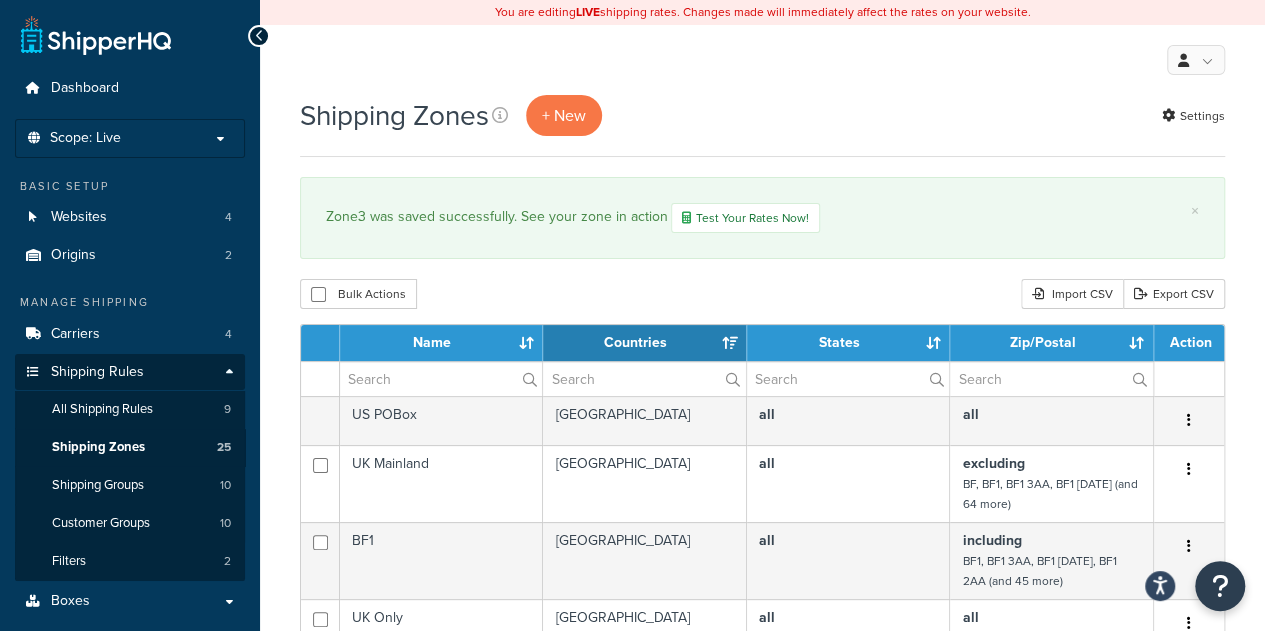scroll, scrollTop: 0, scrollLeft: 0, axis: both 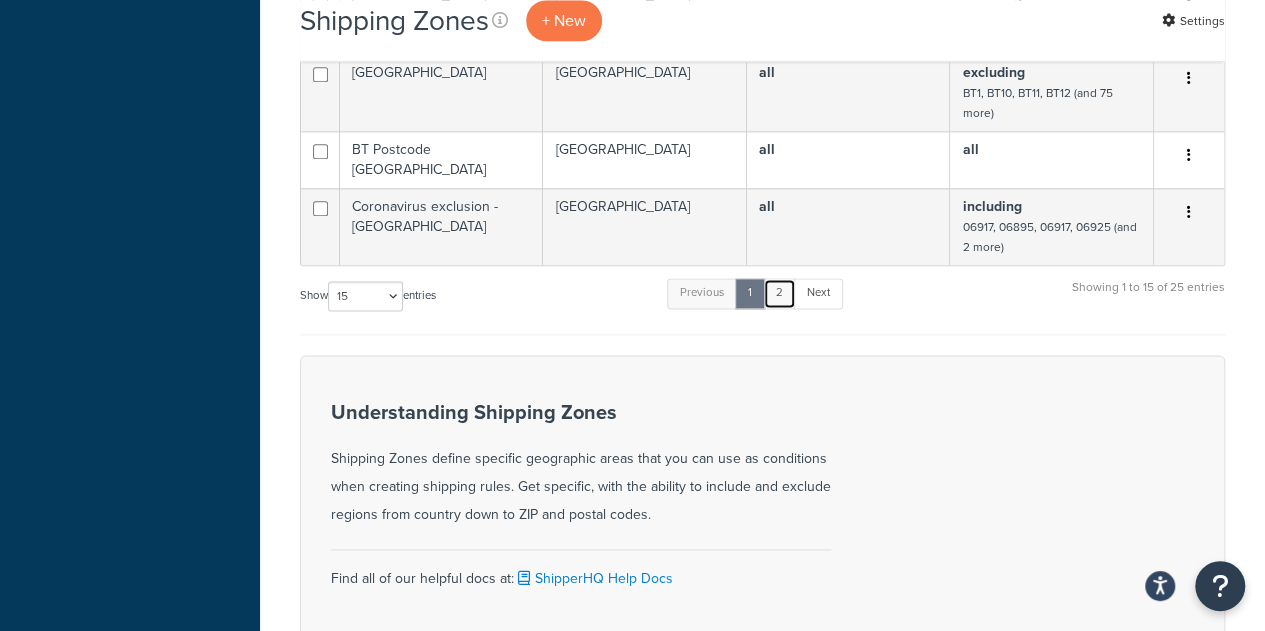 click on "2" at bounding box center [779, 293] 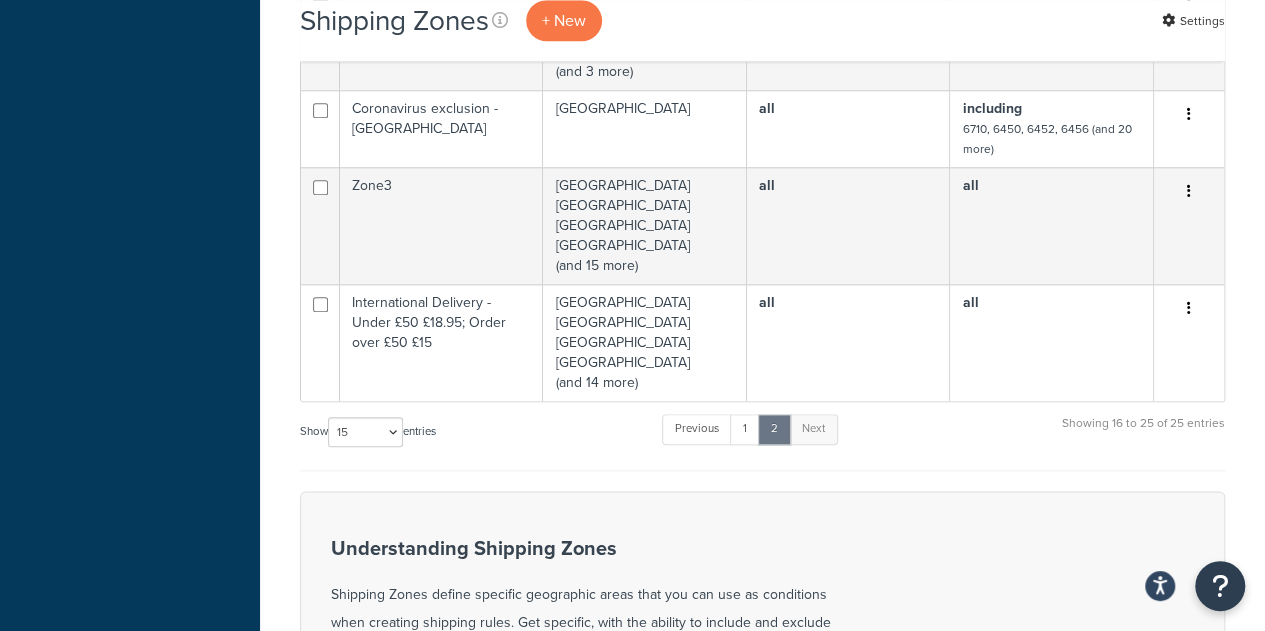 scroll, scrollTop: 979, scrollLeft: 0, axis: vertical 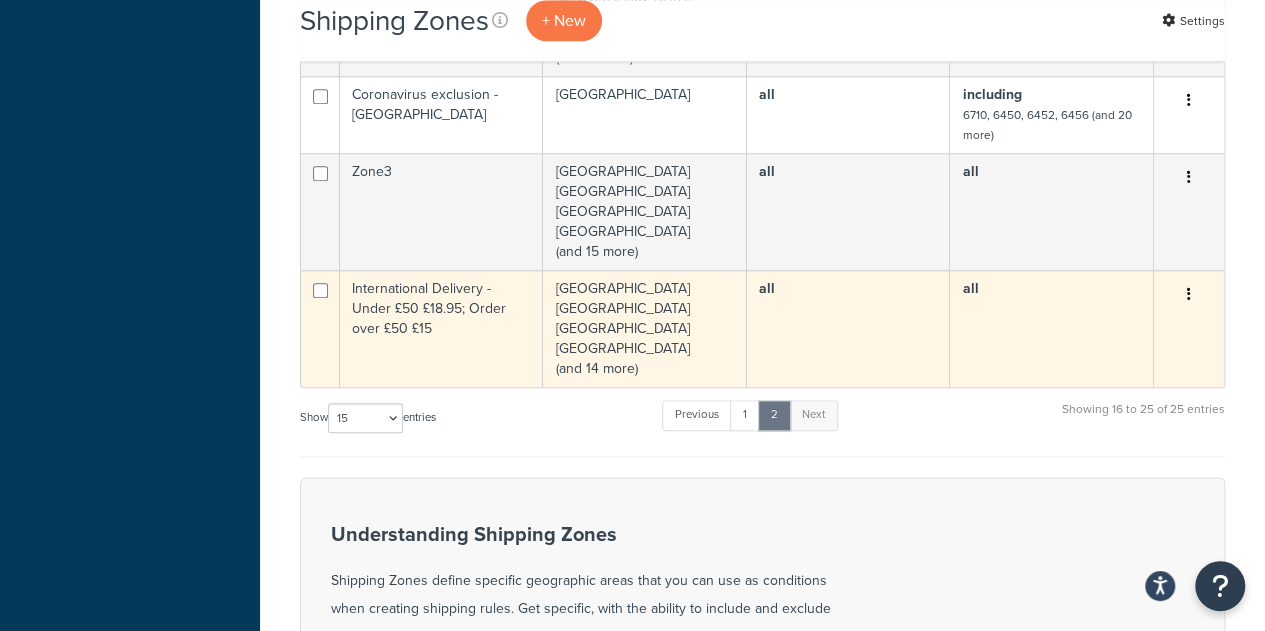 click on "[GEOGRAPHIC_DATA]
[GEOGRAPHIC_DATA]
[GEOGRAPHIC_DATA]
[GEOGRAPHIC_DATA]
(and 14 more)" at bounding box center [645, 328] 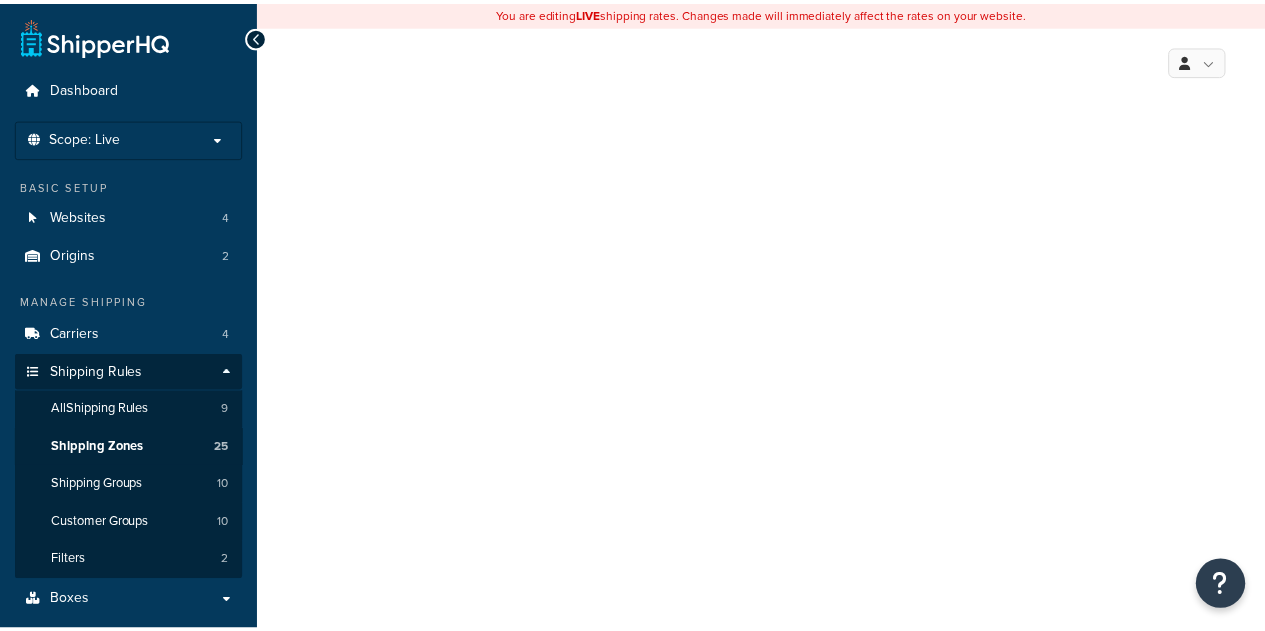 scroll, scrollTop: 0, scrollLeft: 0, axis: both 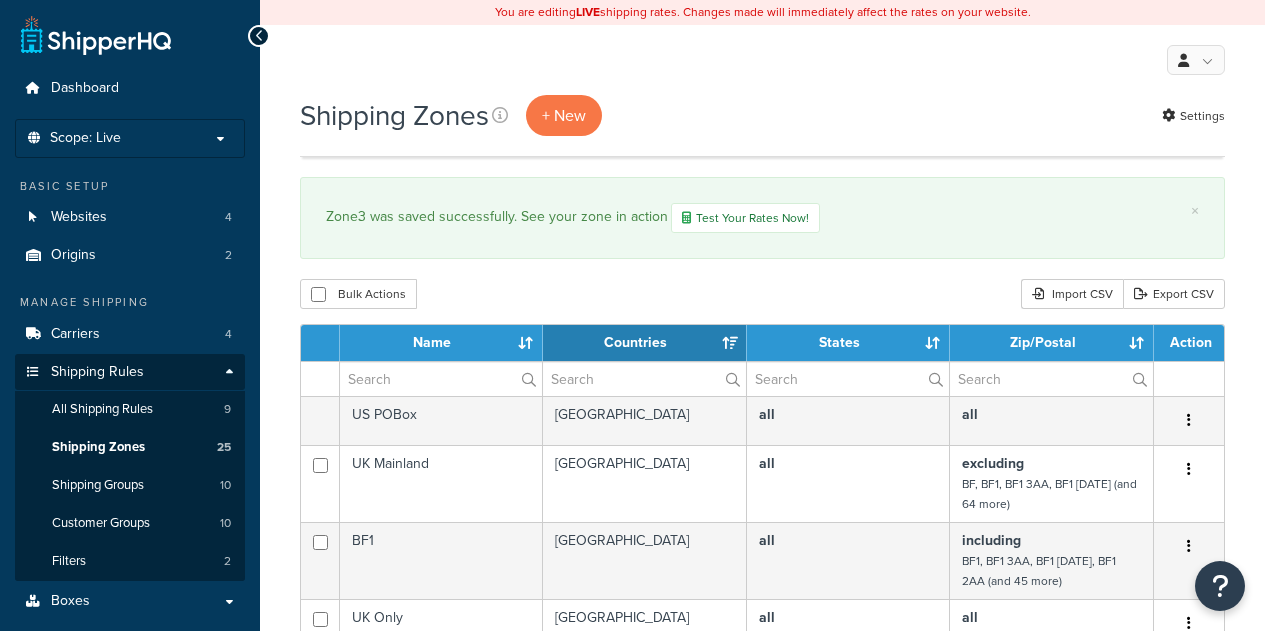 select on "15" 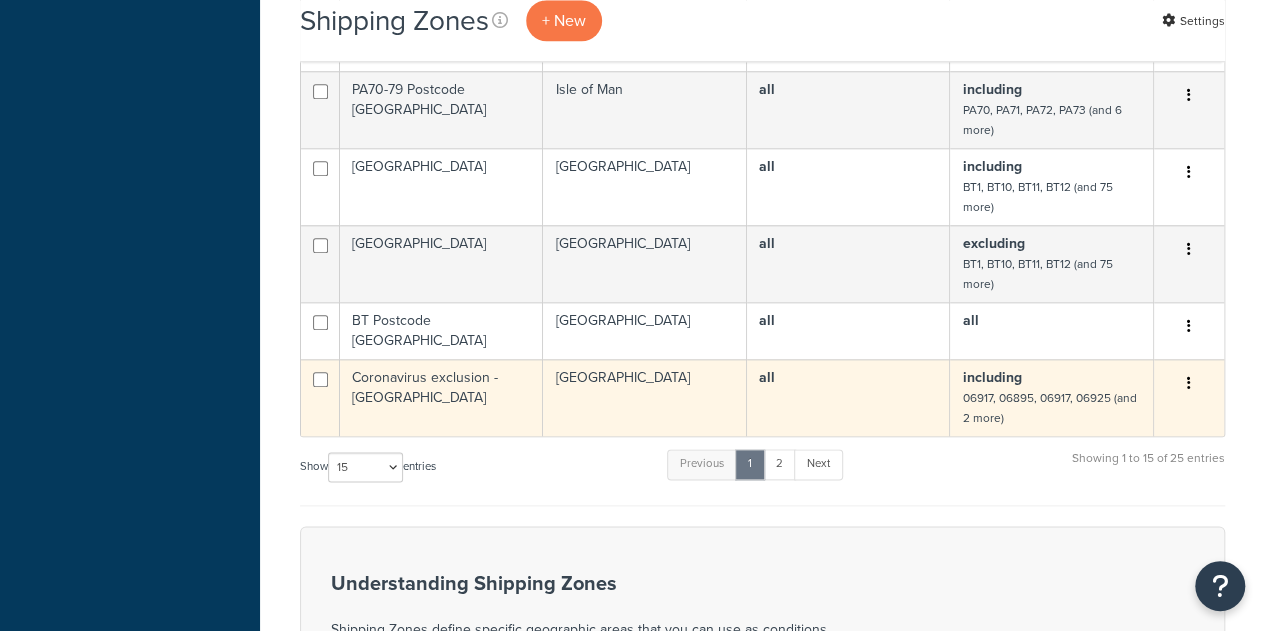 scroll, scrollTop: 0, scrollLeft: 0, axis: both 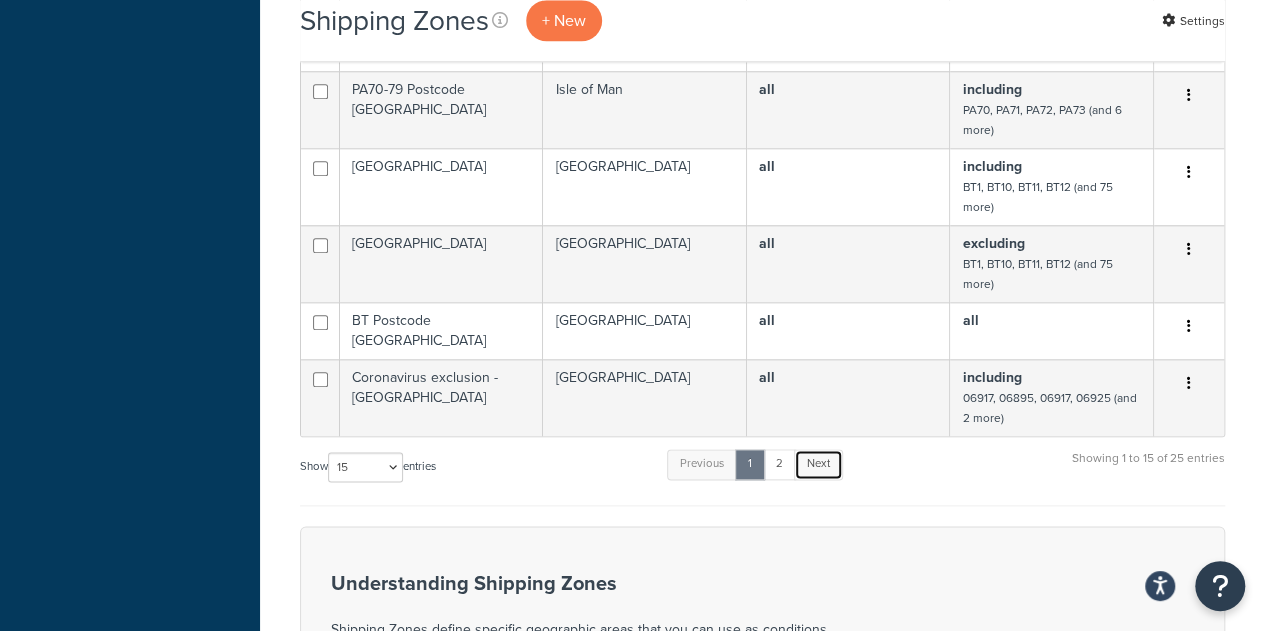 click on "Next" at bounding box center (818, 464) 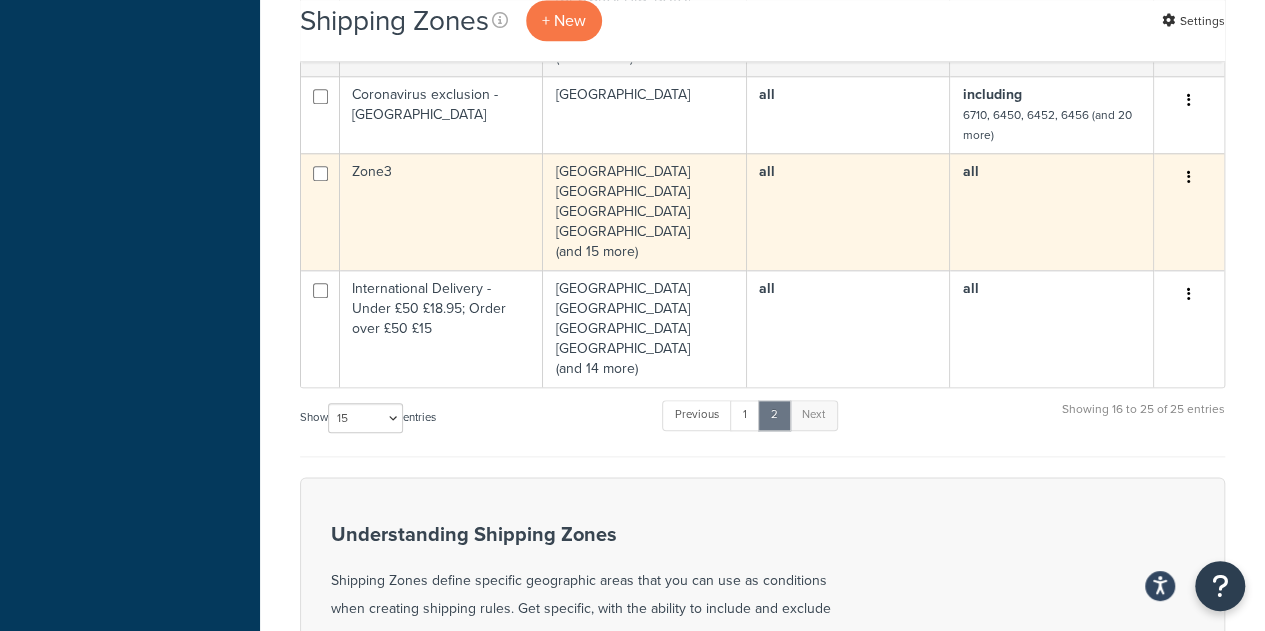 click on "Zone3" at bounding box center [441, 211] 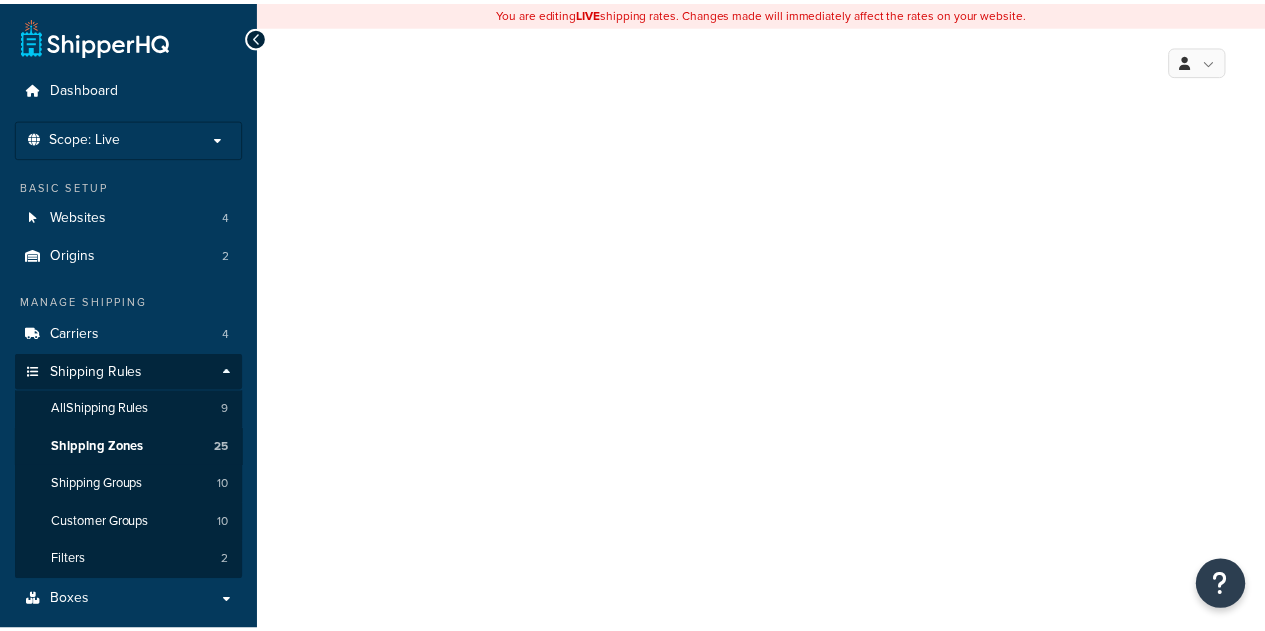 scroll, scrollTop: 0, scrollLeft: 0, axis: both 